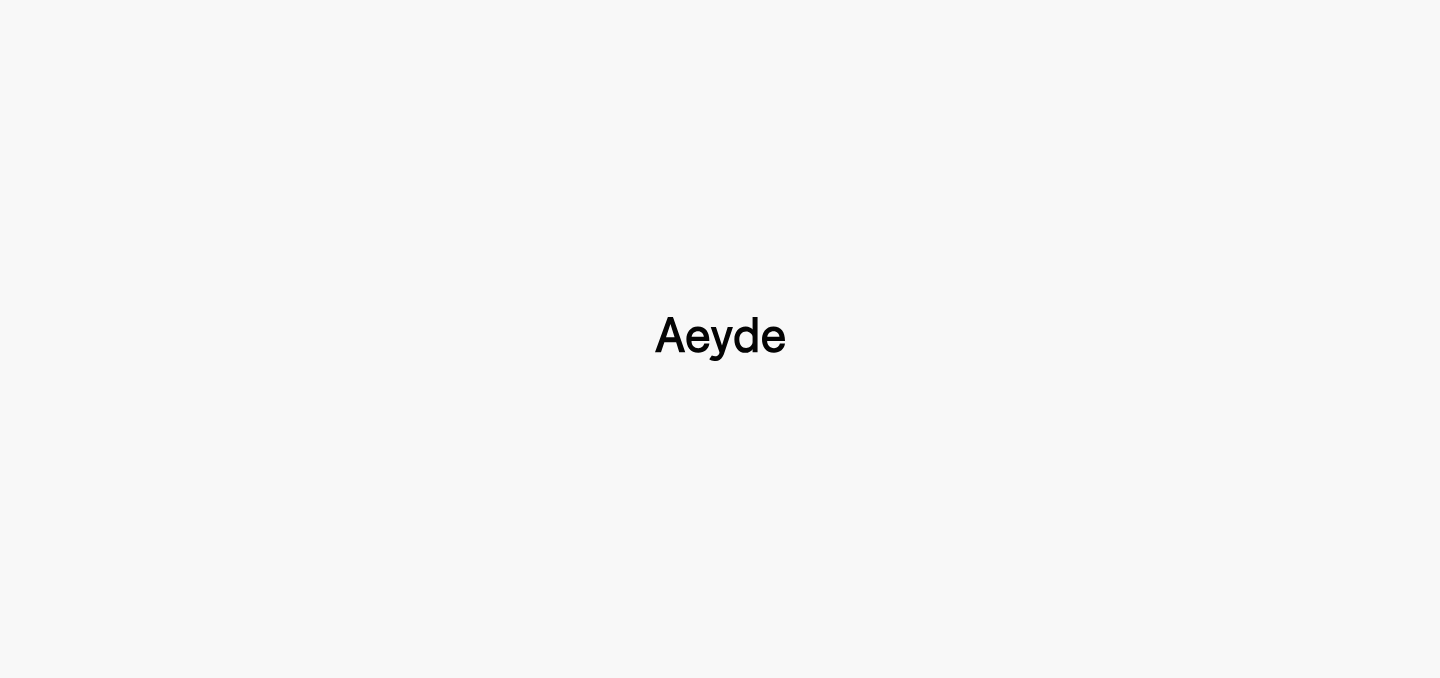 type 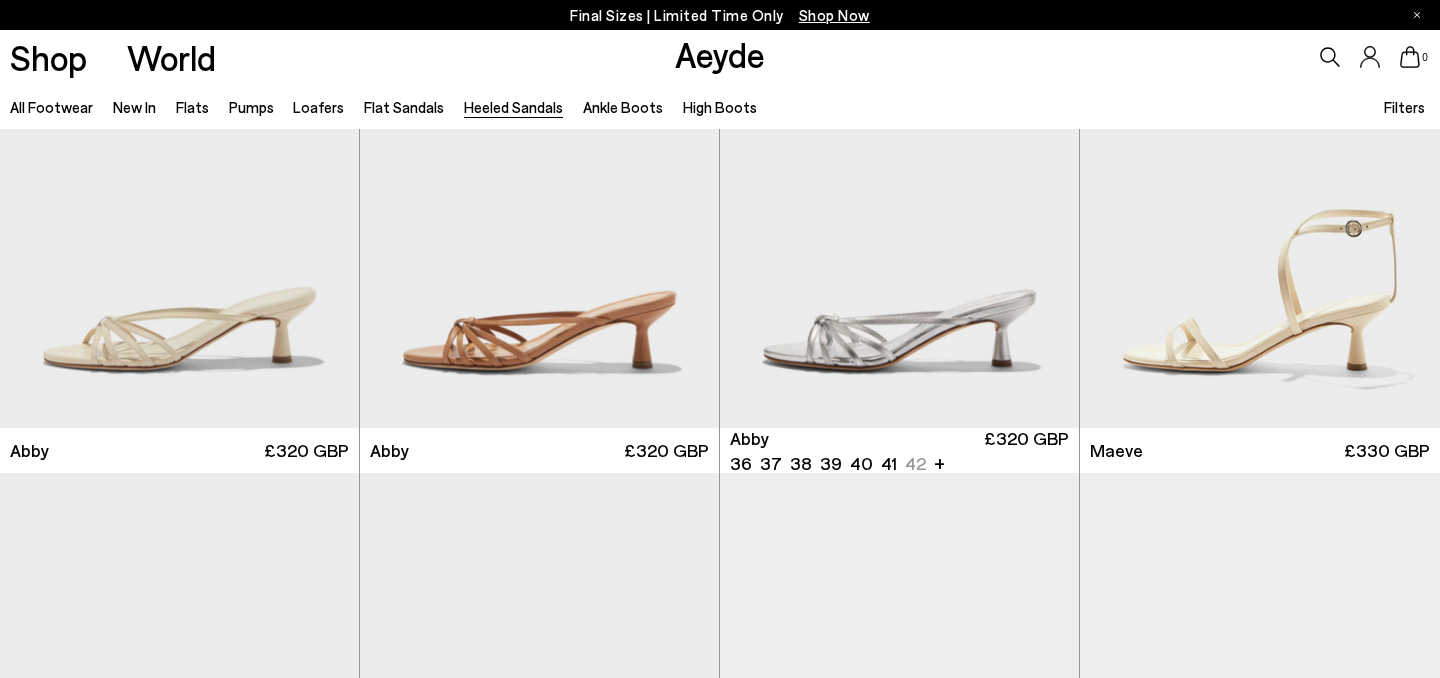 scroll, scrollTop: 1154, scrollLeft: 0, axis: vertical 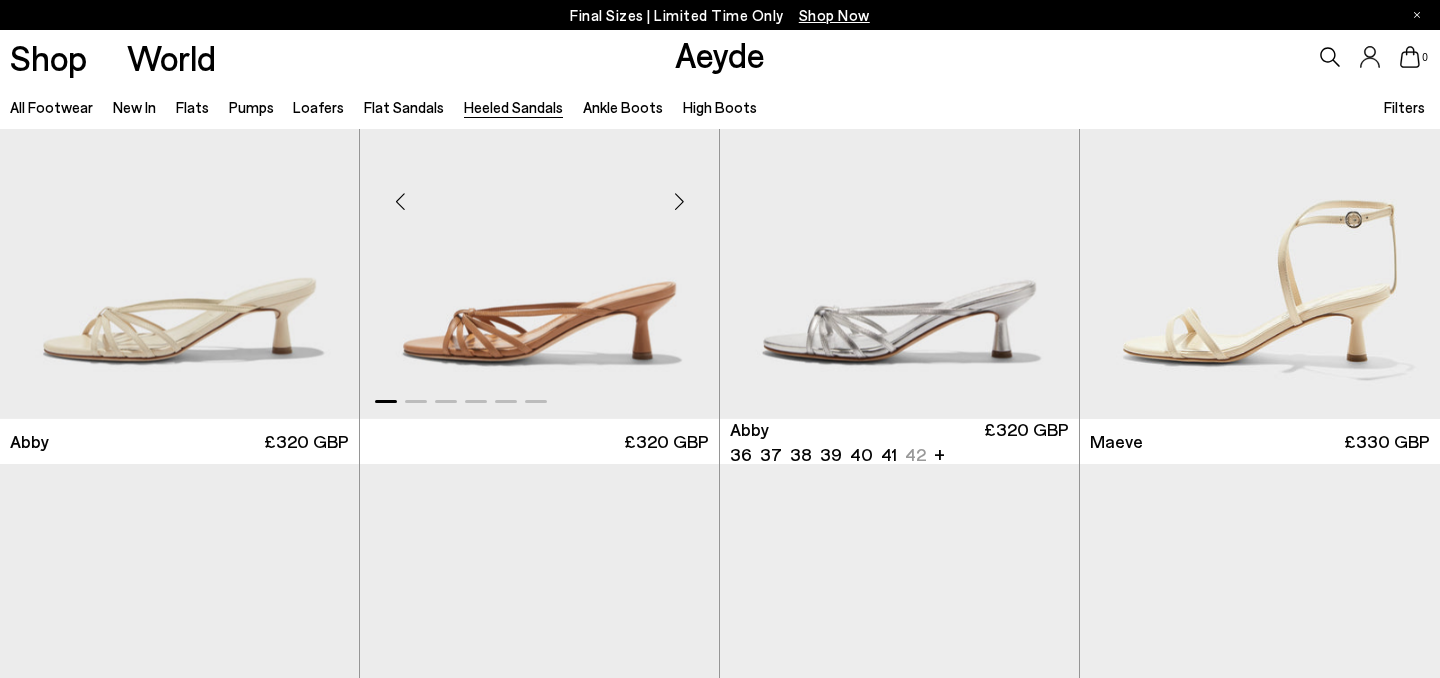 click at bounding box center [679, 202] 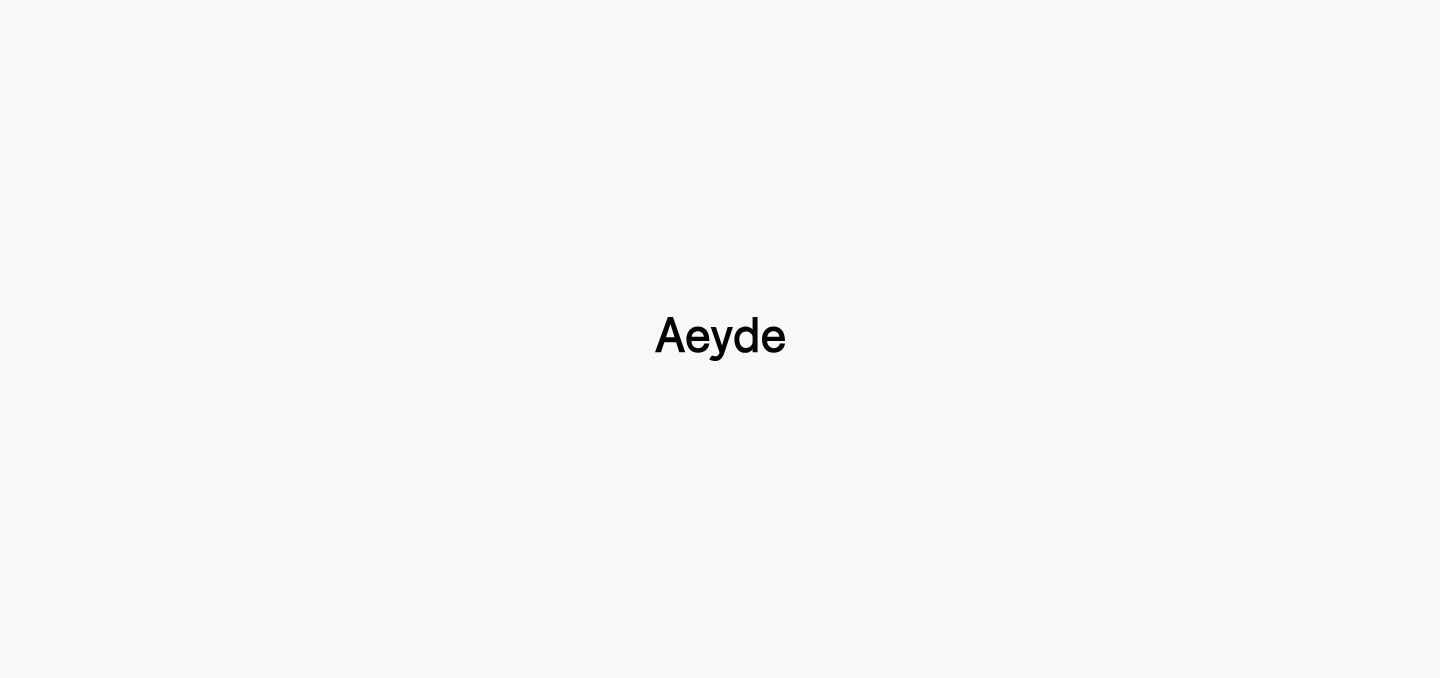 scroll, scrollTop: 0, scrollLeft: 0, axis: both 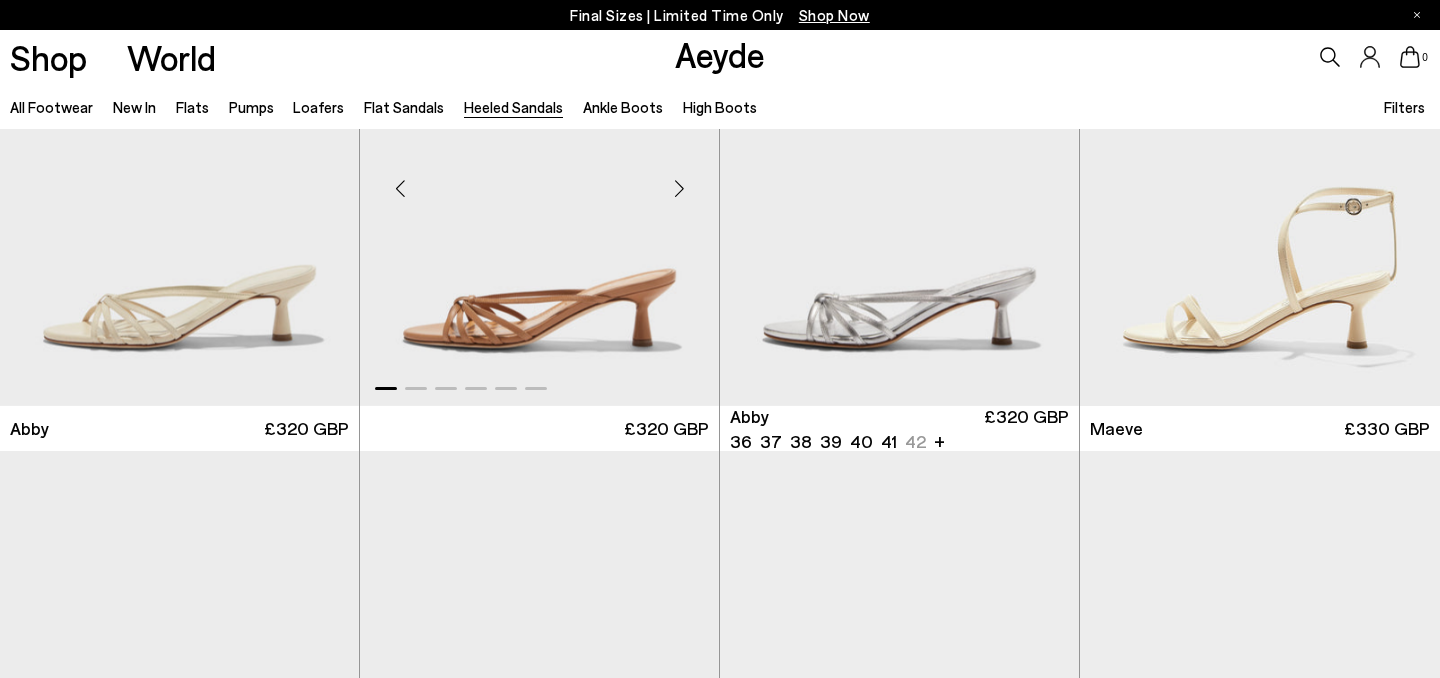 click at bounding box center (679, 189) 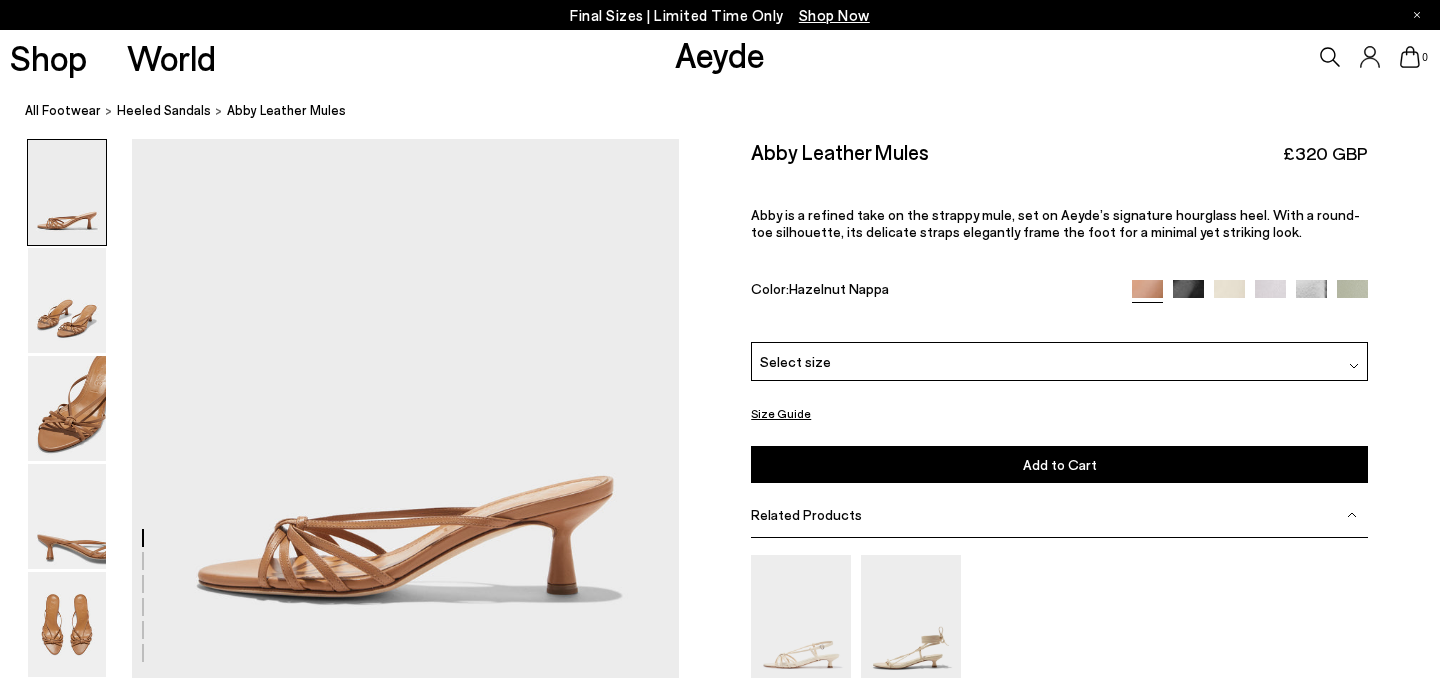 scroll, scrollTop: 0, scrollLeft: 0, axis: both 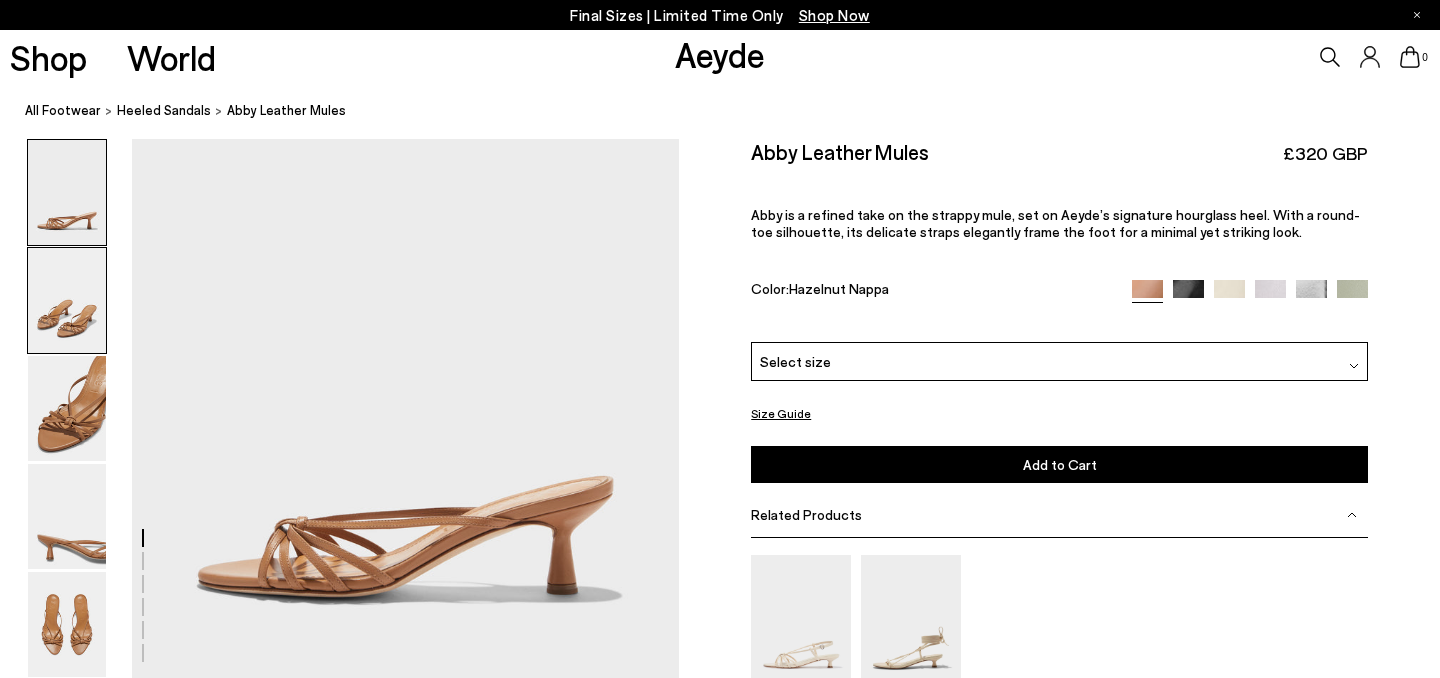 click at bounding box center [67, 300] 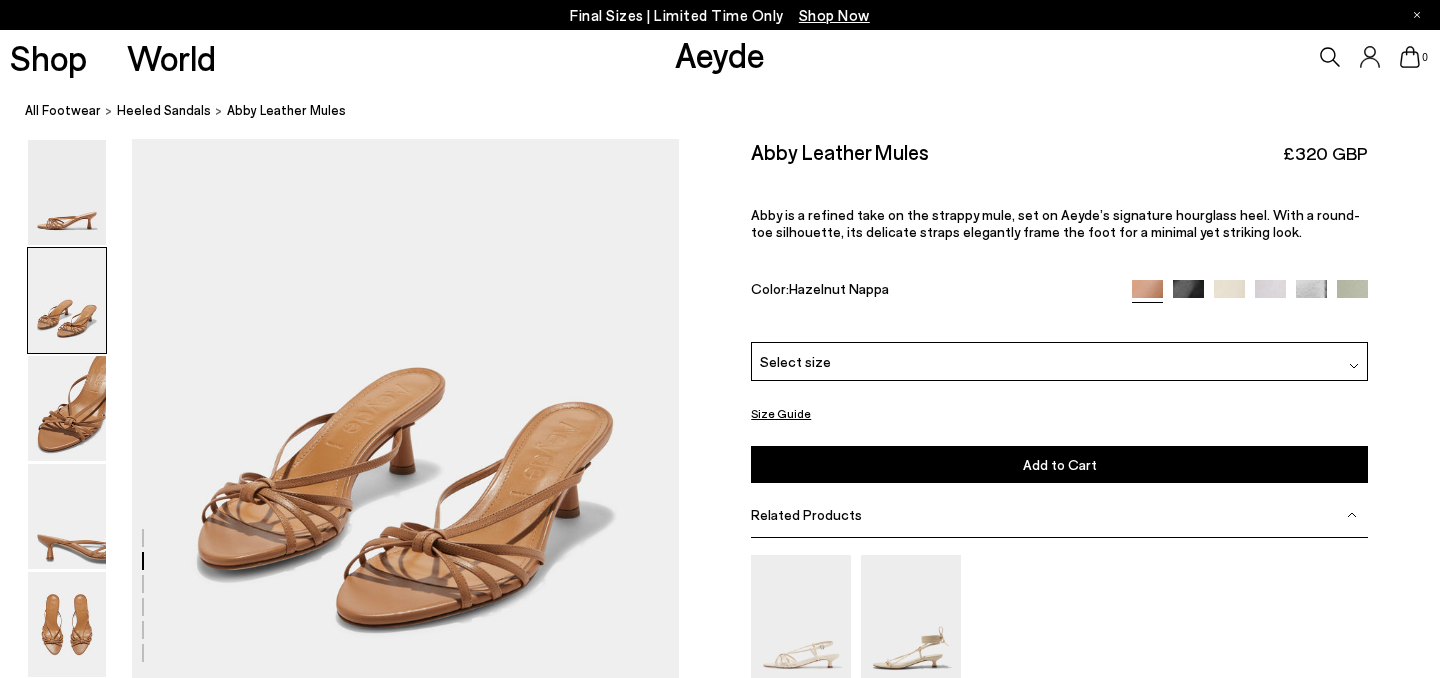 scroll, scrollTop: 678, scrollLeft: 0, axis: vertical 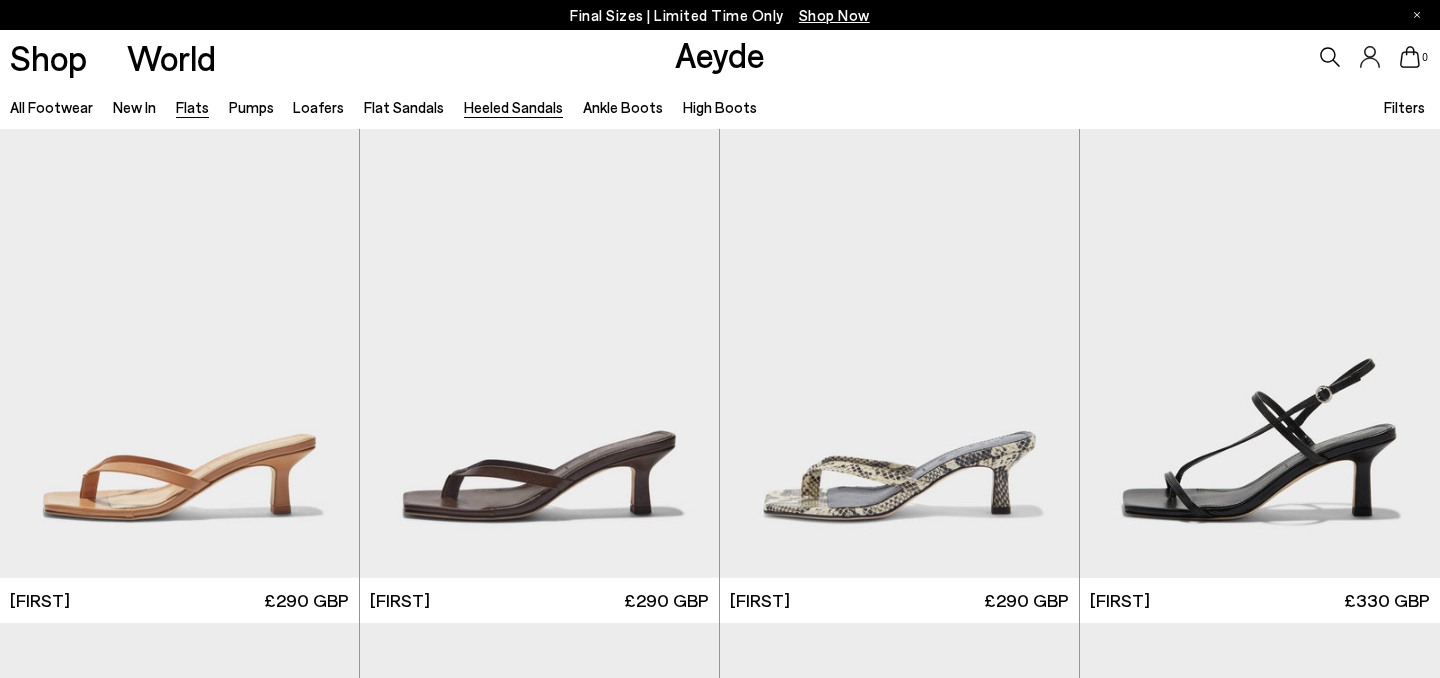 click on "Flats" at bounding box center (192, 107) 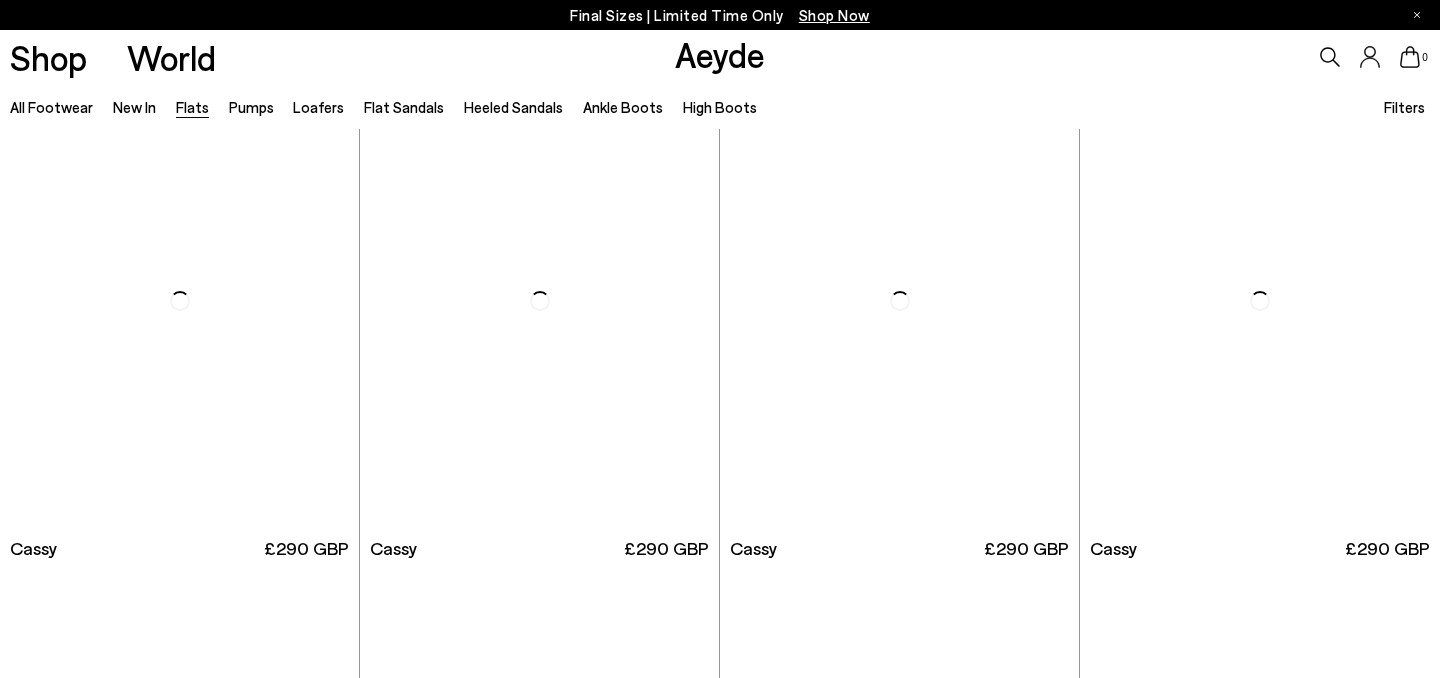 scroll, scrollTop: 0, scrollLeft: 0, axis: both 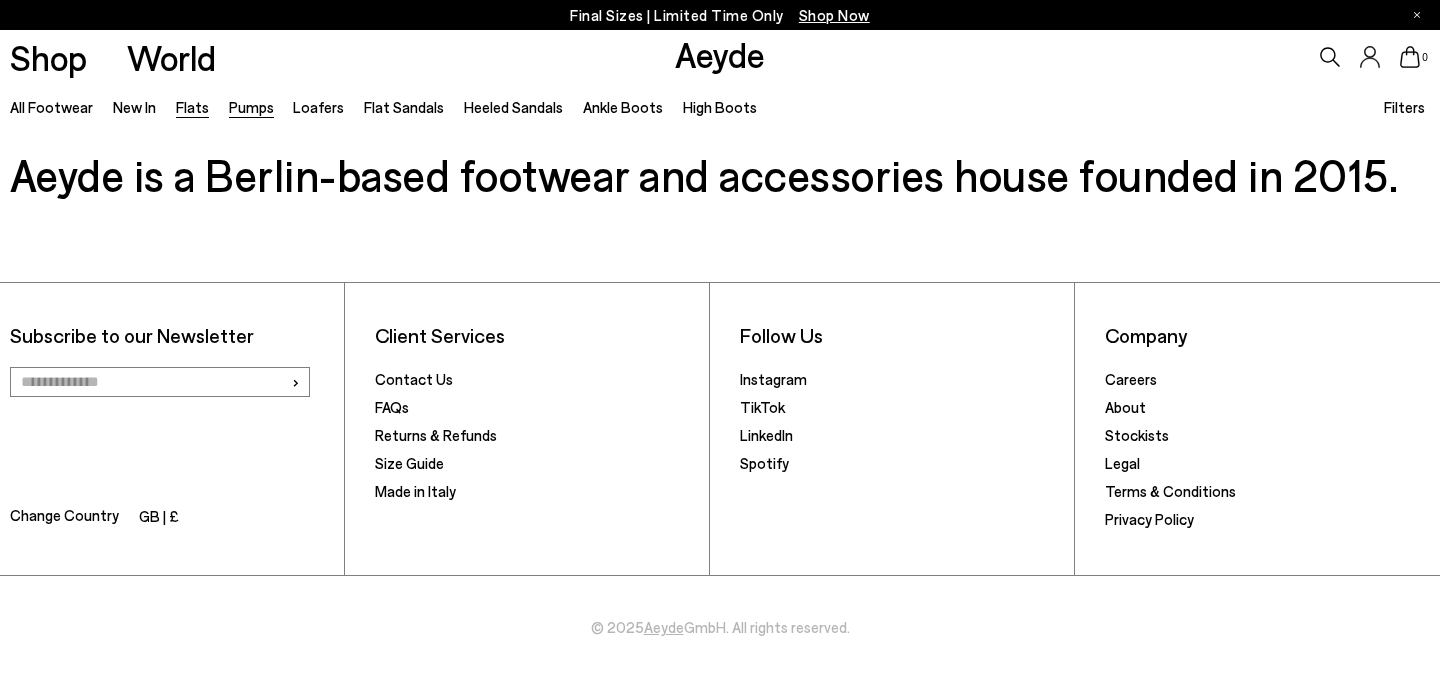 click on "Pumps" at bounding box center [251, 107] 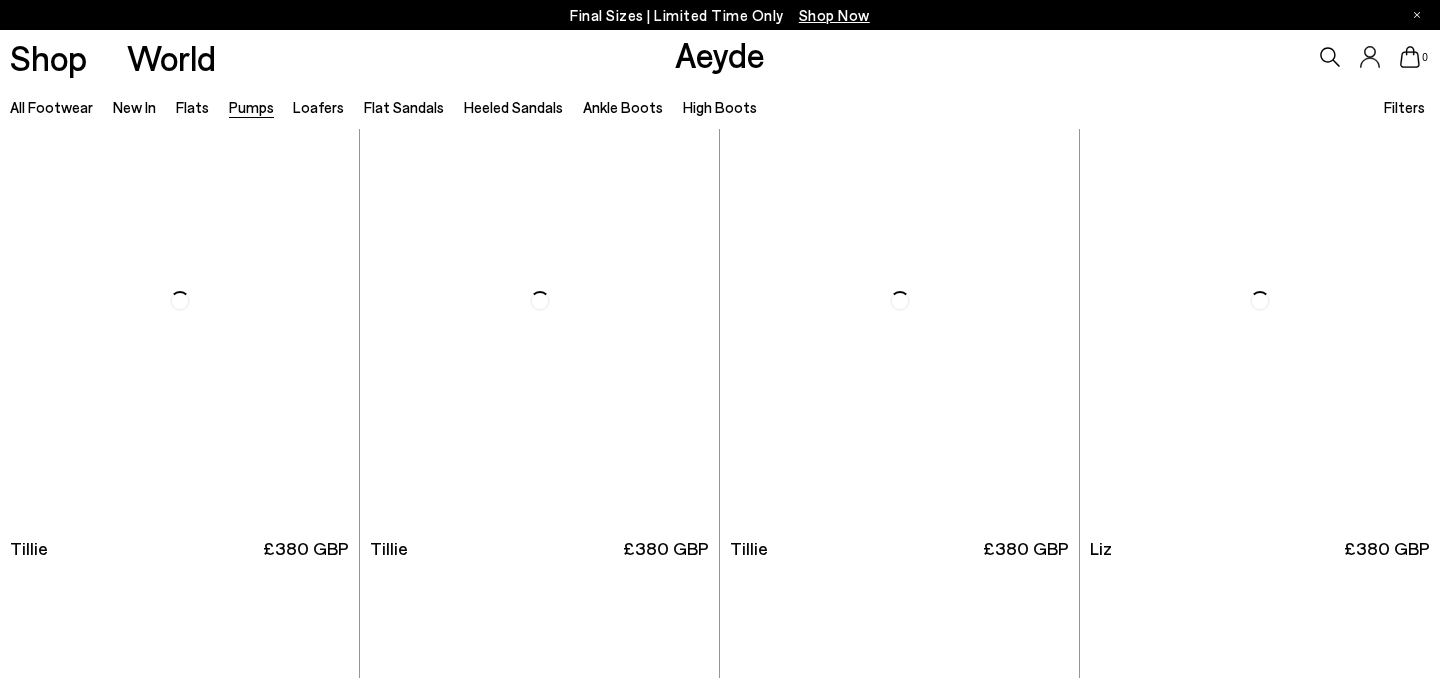 scroll, scrollTop: 0, scrollLeft: 0, axis: both 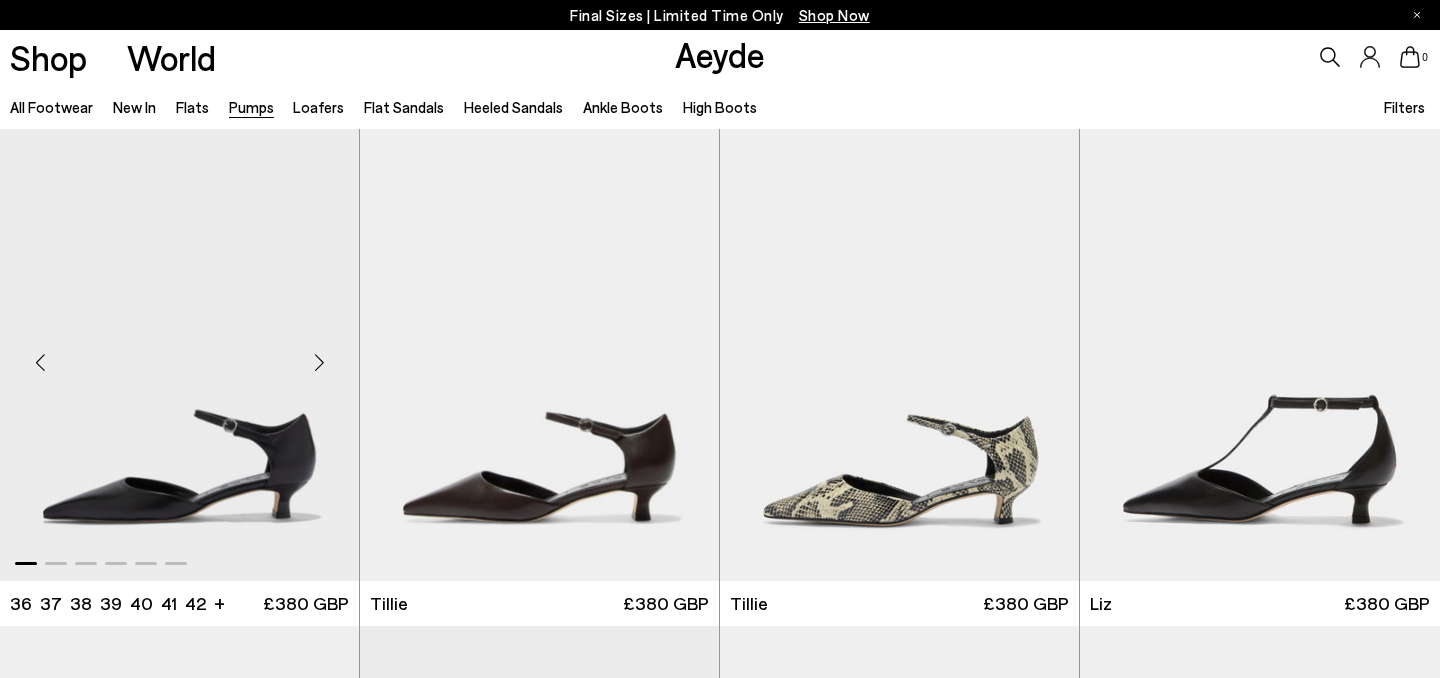 click at bounding box center [319, 363] 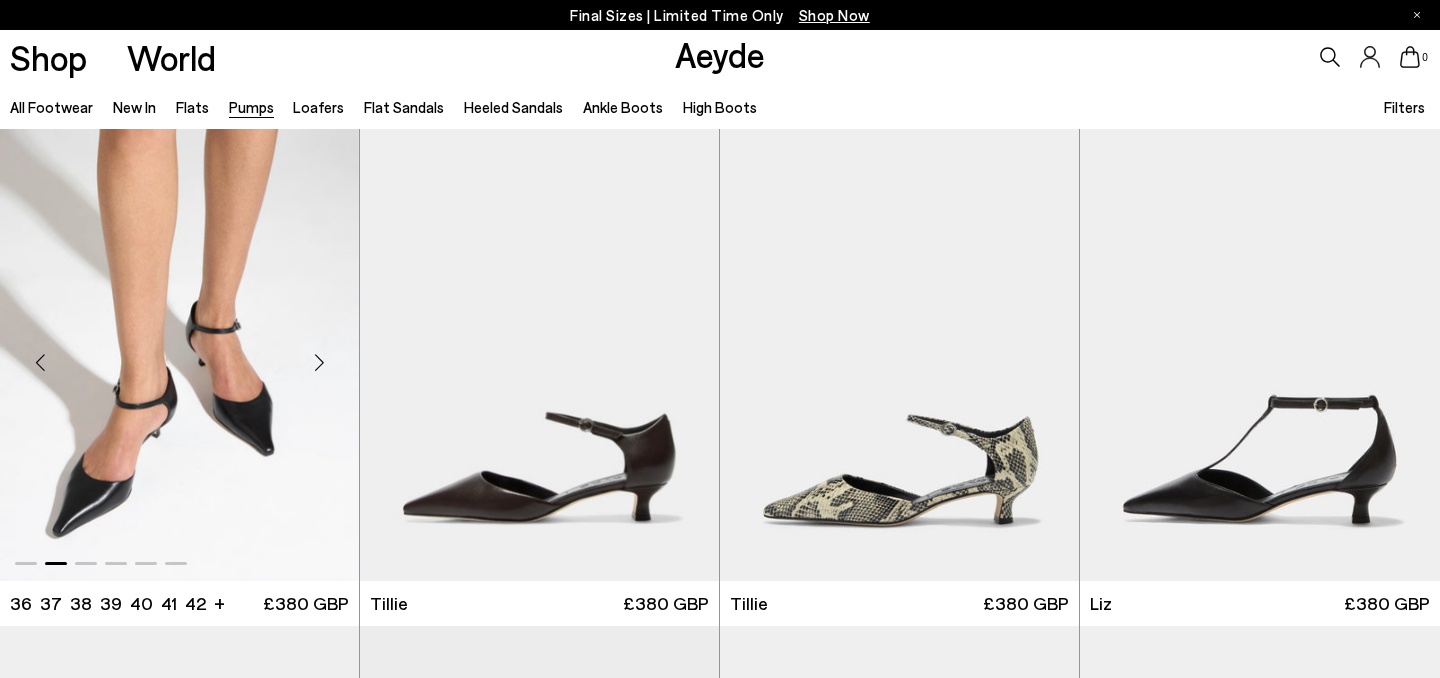 click at bounding box center [319, 363] 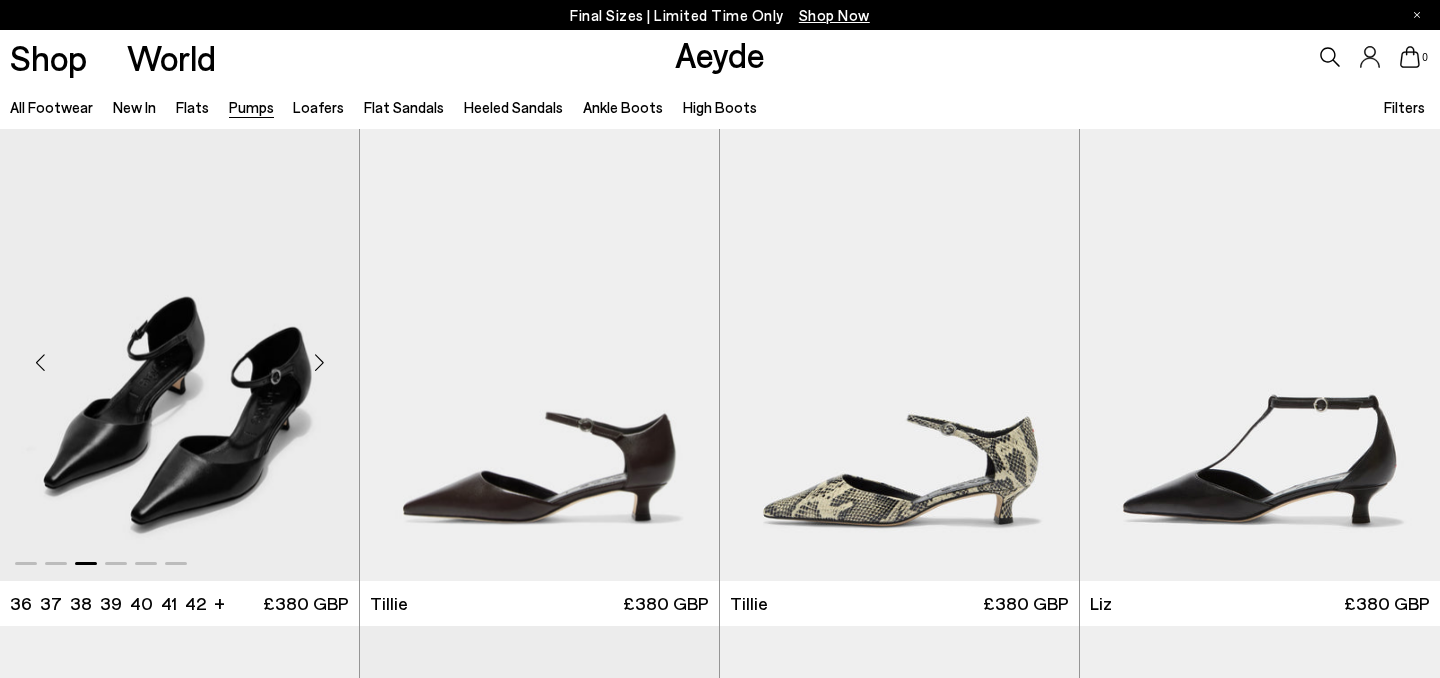 click at bounding box center [319, 363] 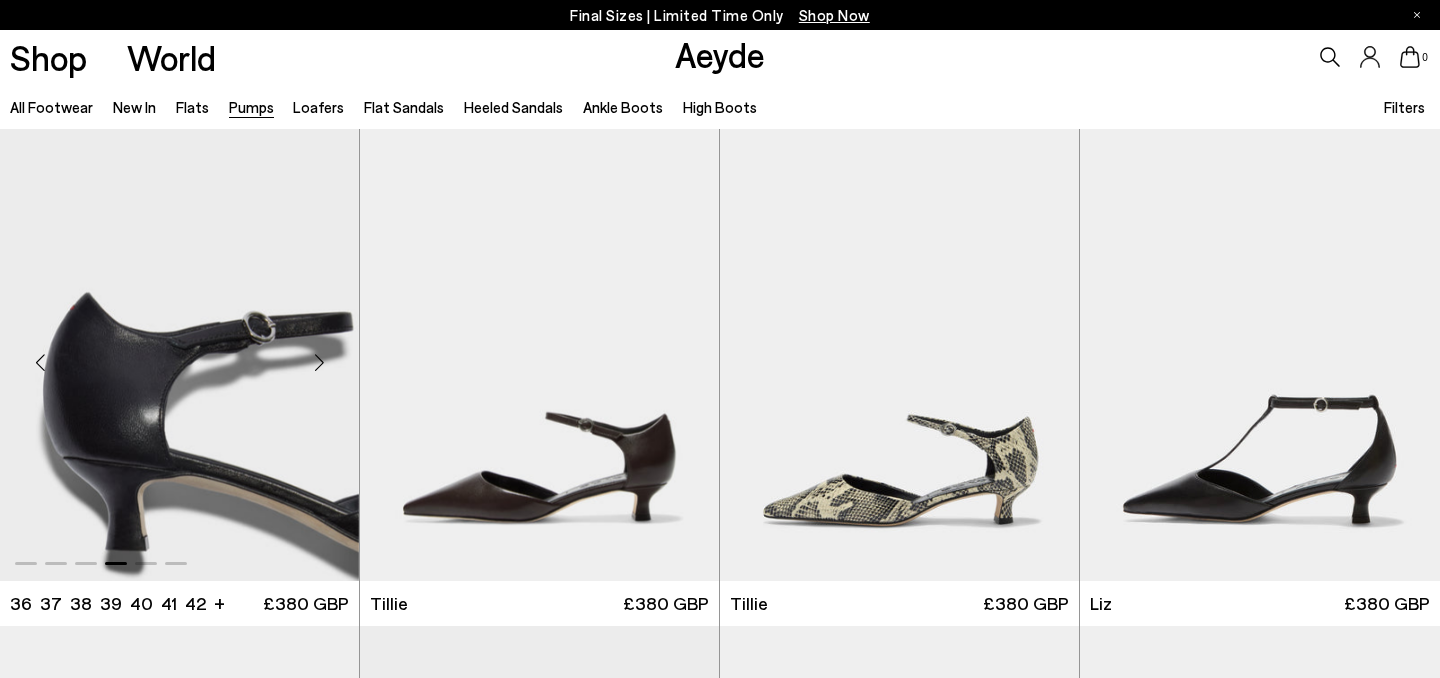 click at bounding box center [319, 363] 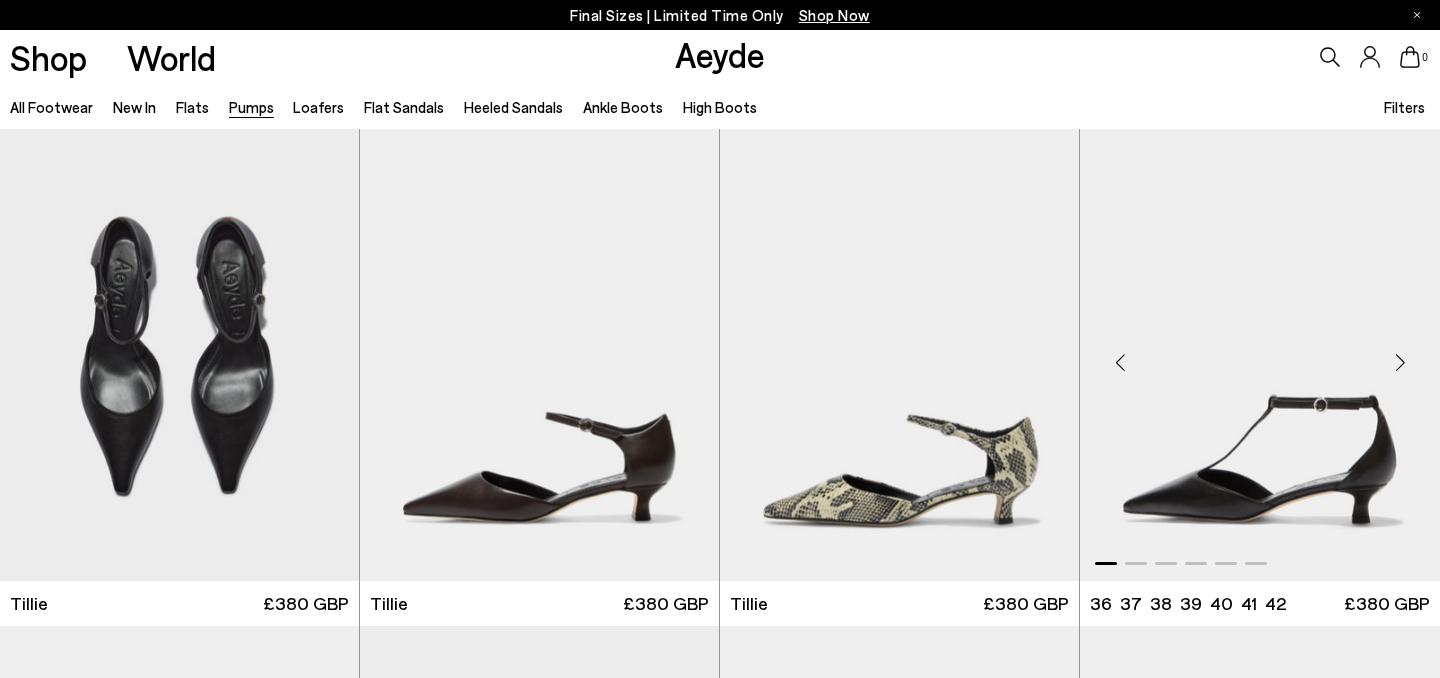 click at bounding box center (1400, 363) 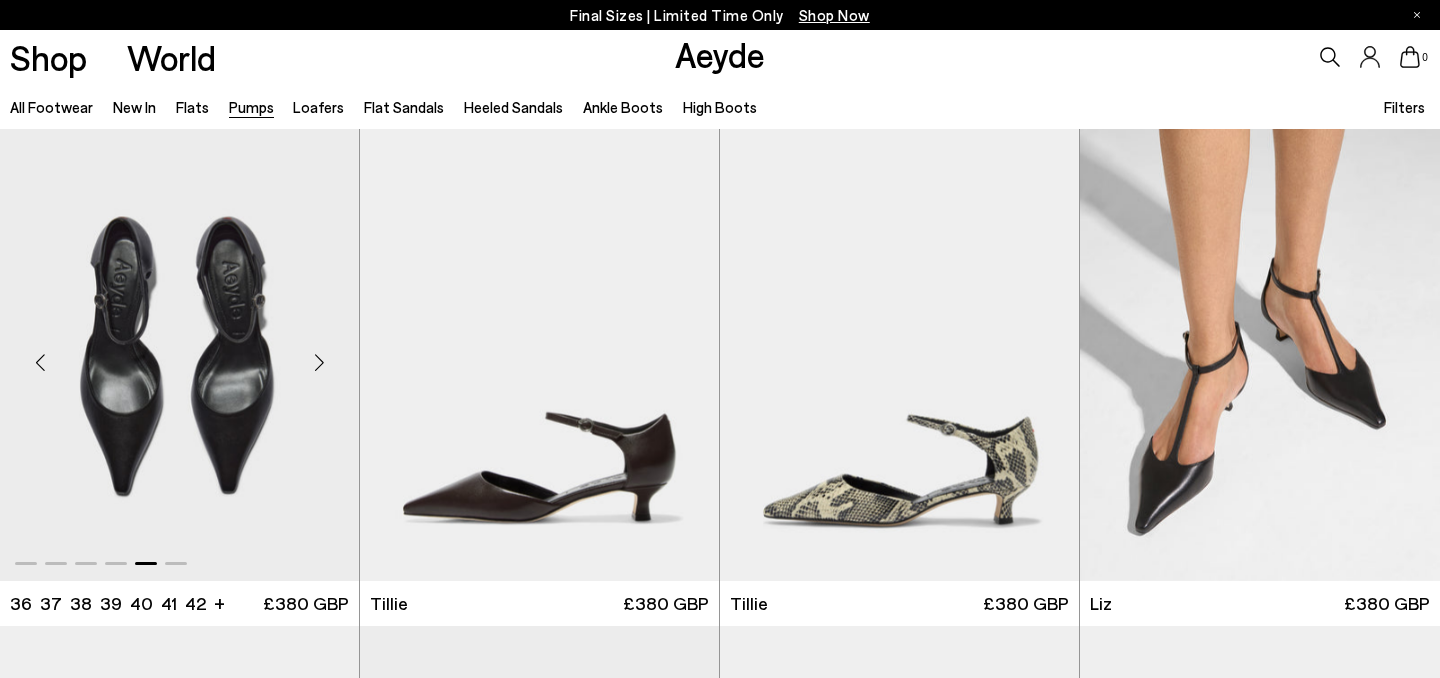 click at bounding box center (319, 363) 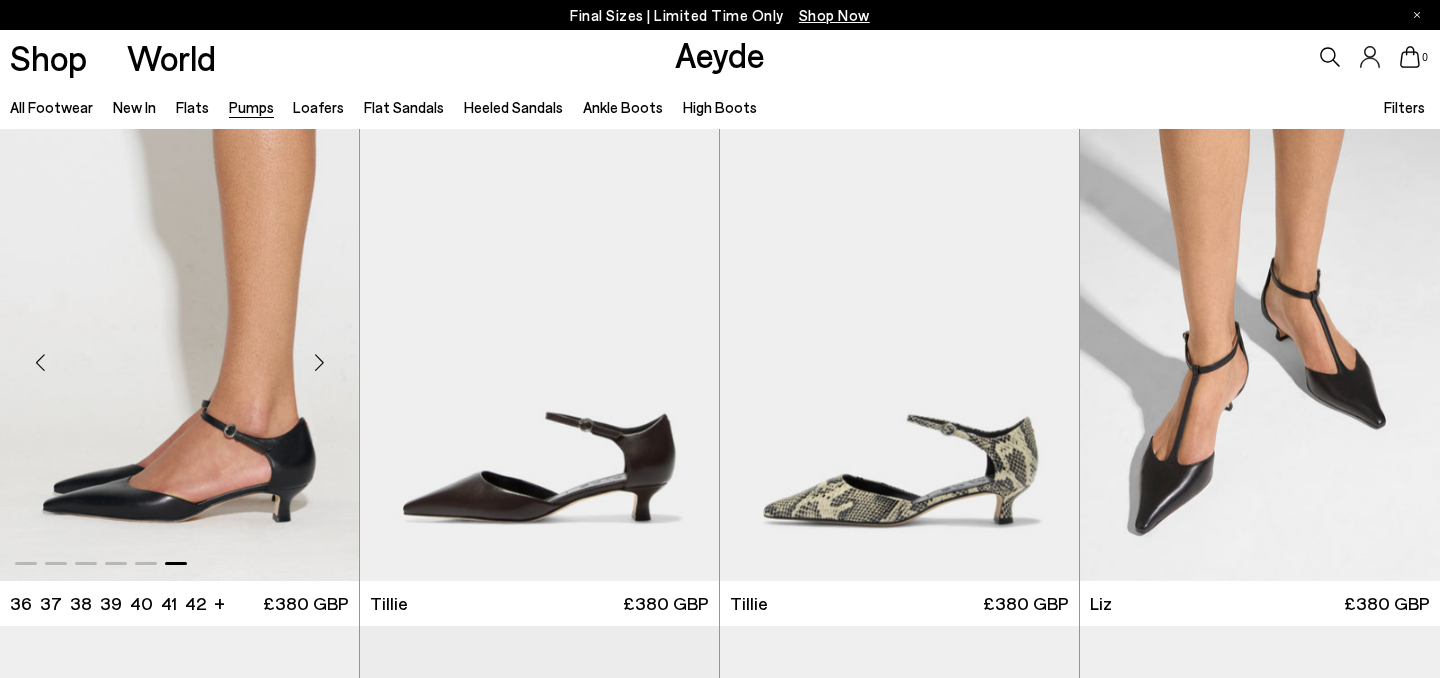 click at bounding box center [319, 363] 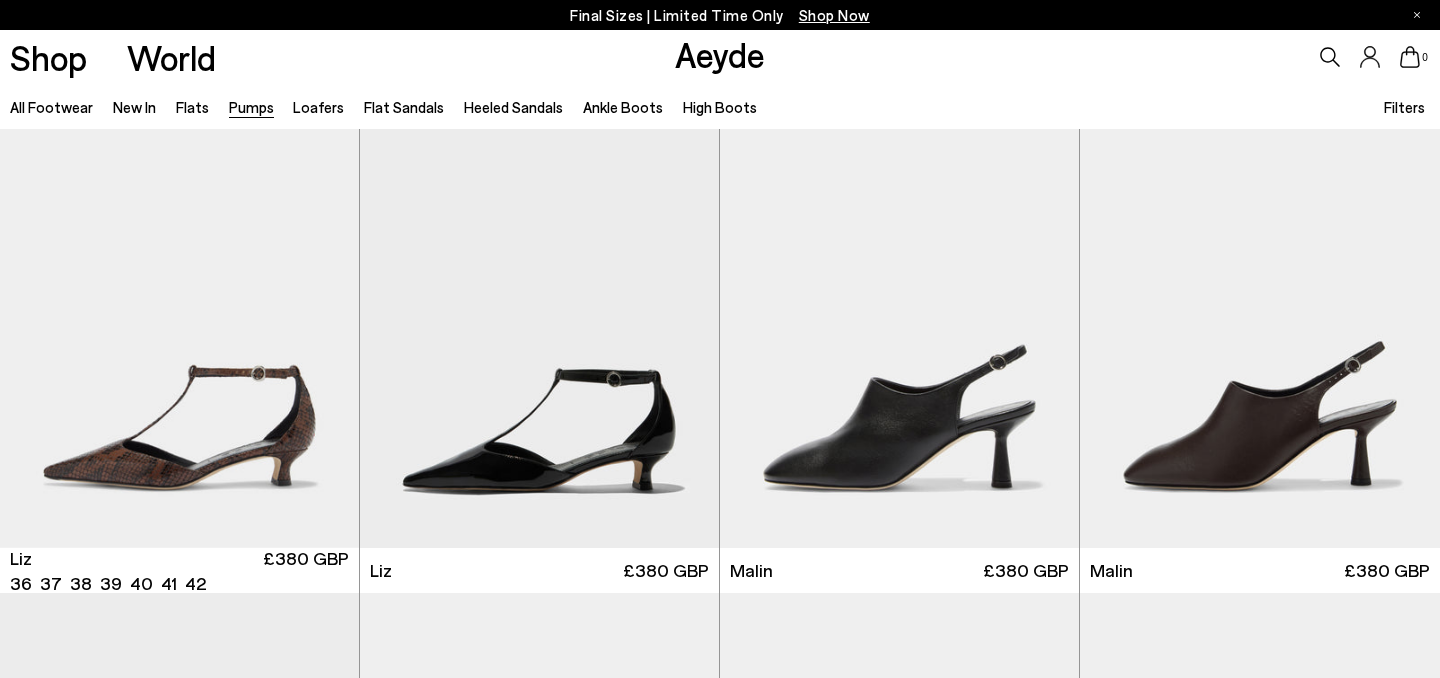 scroll, scrollTop: 543, scrollLeft: 0, axis: vertical 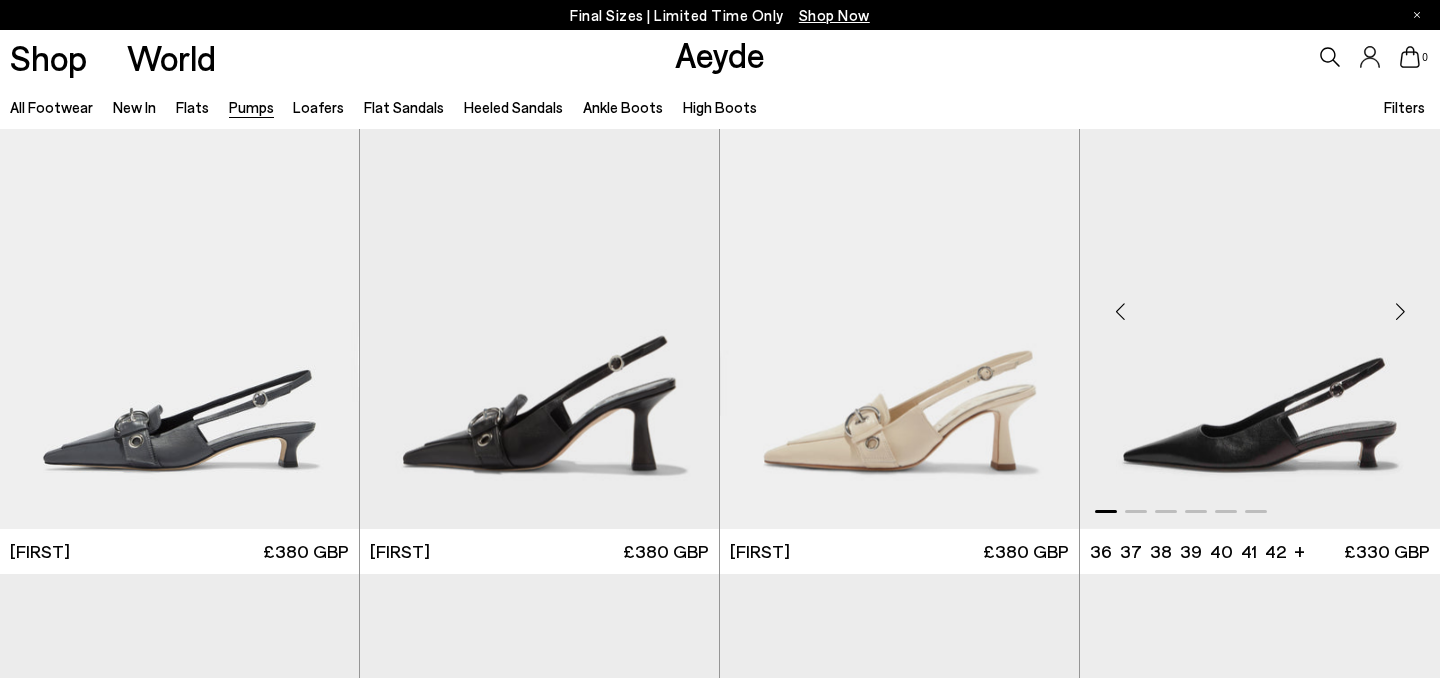 click at bounding box center [1400, 311] 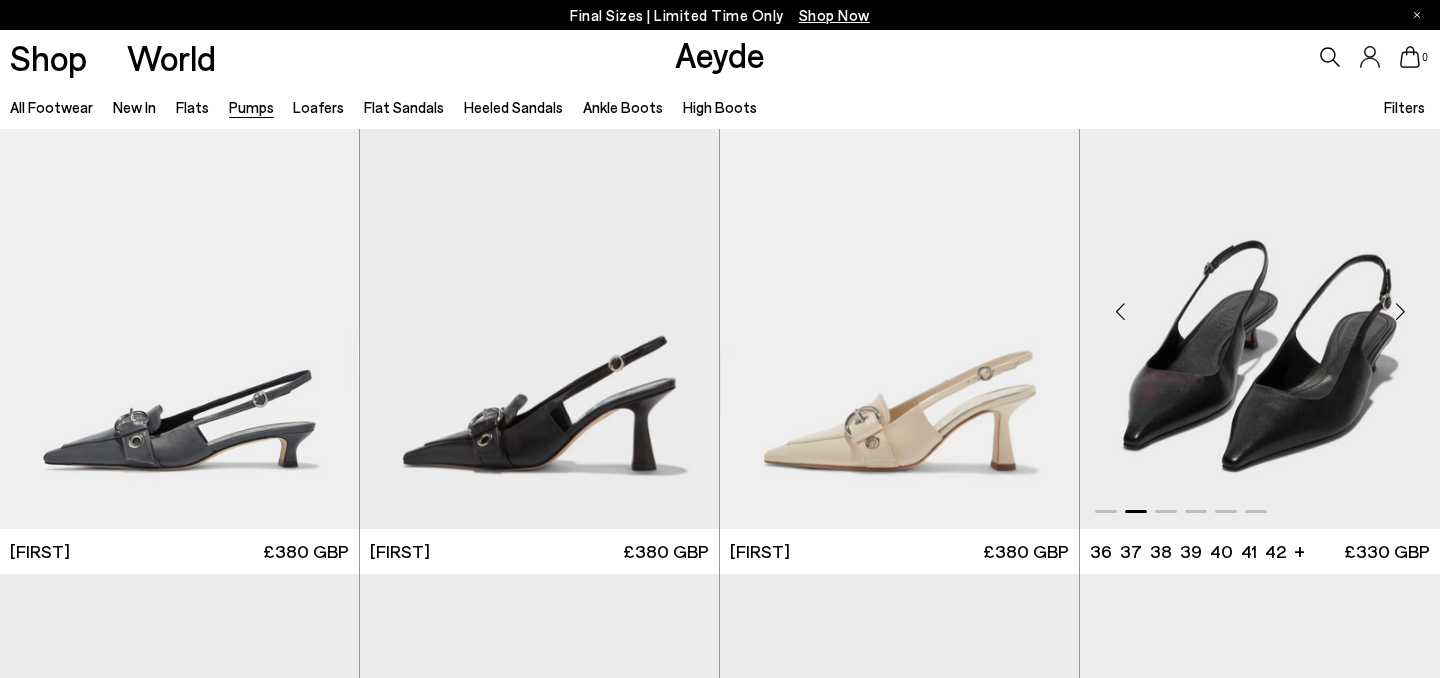 click at bounding box center (1400, 311) 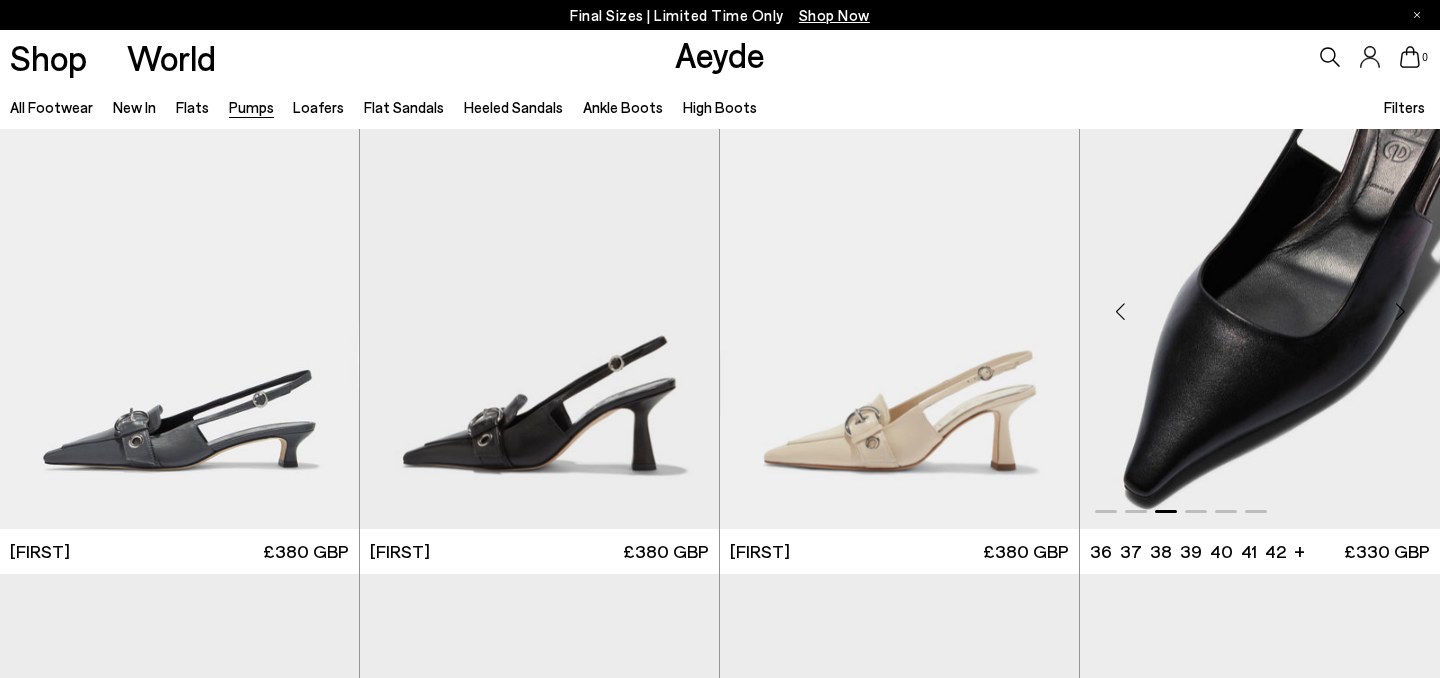 click at bounding box center (1400, 311) 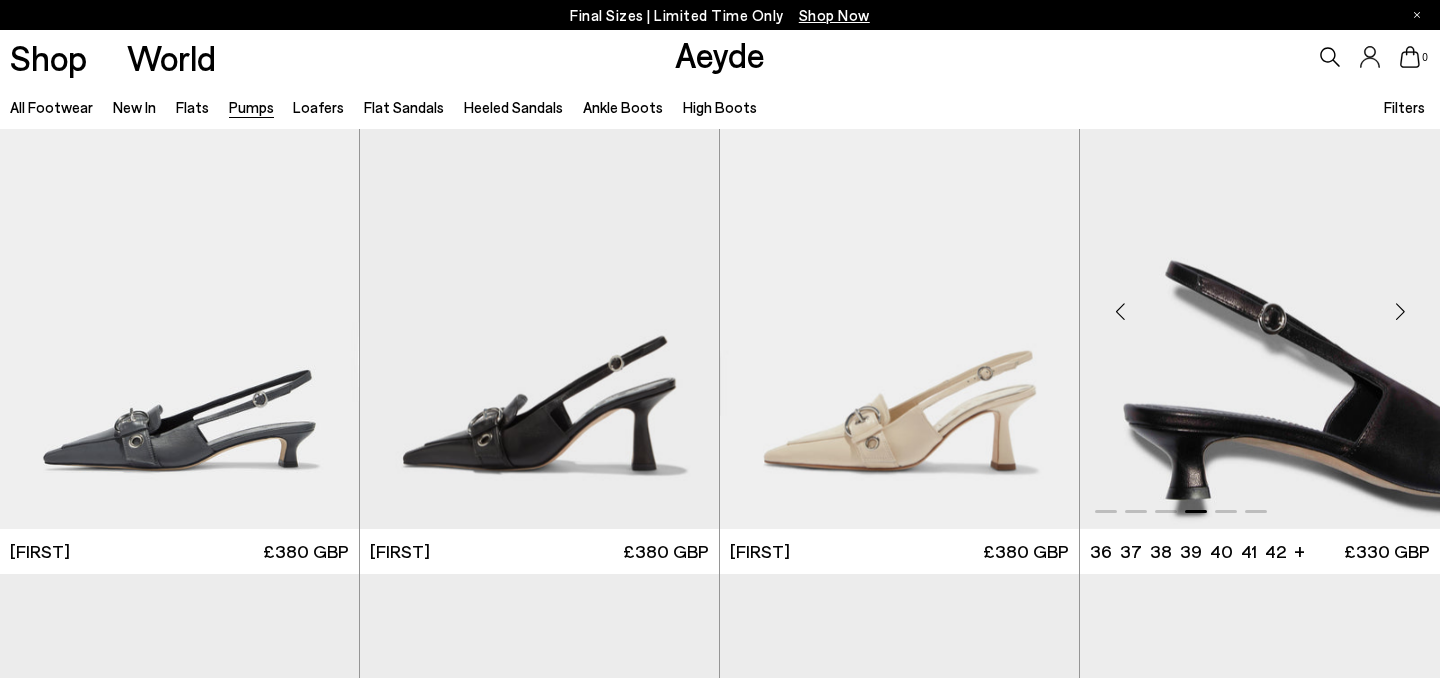 click at bounding box center [1400, 311] 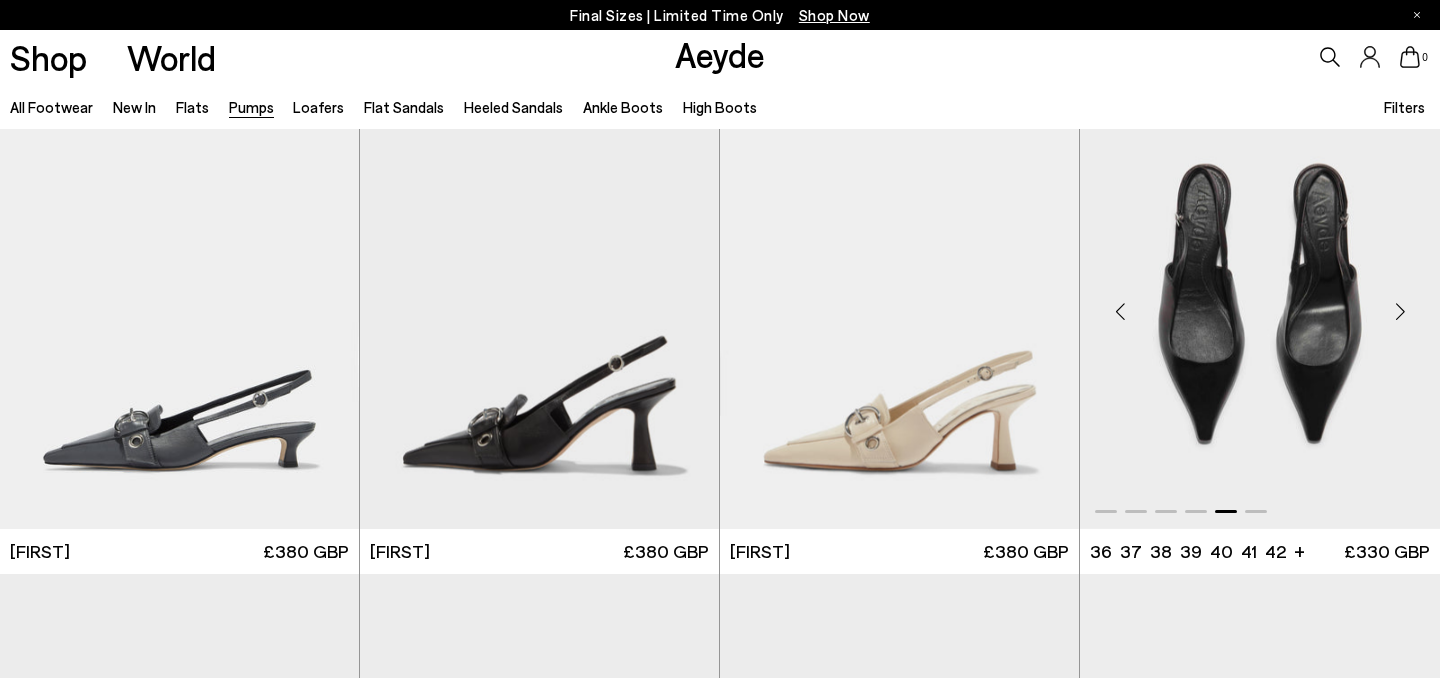 click at bounding box center [1400, 311] 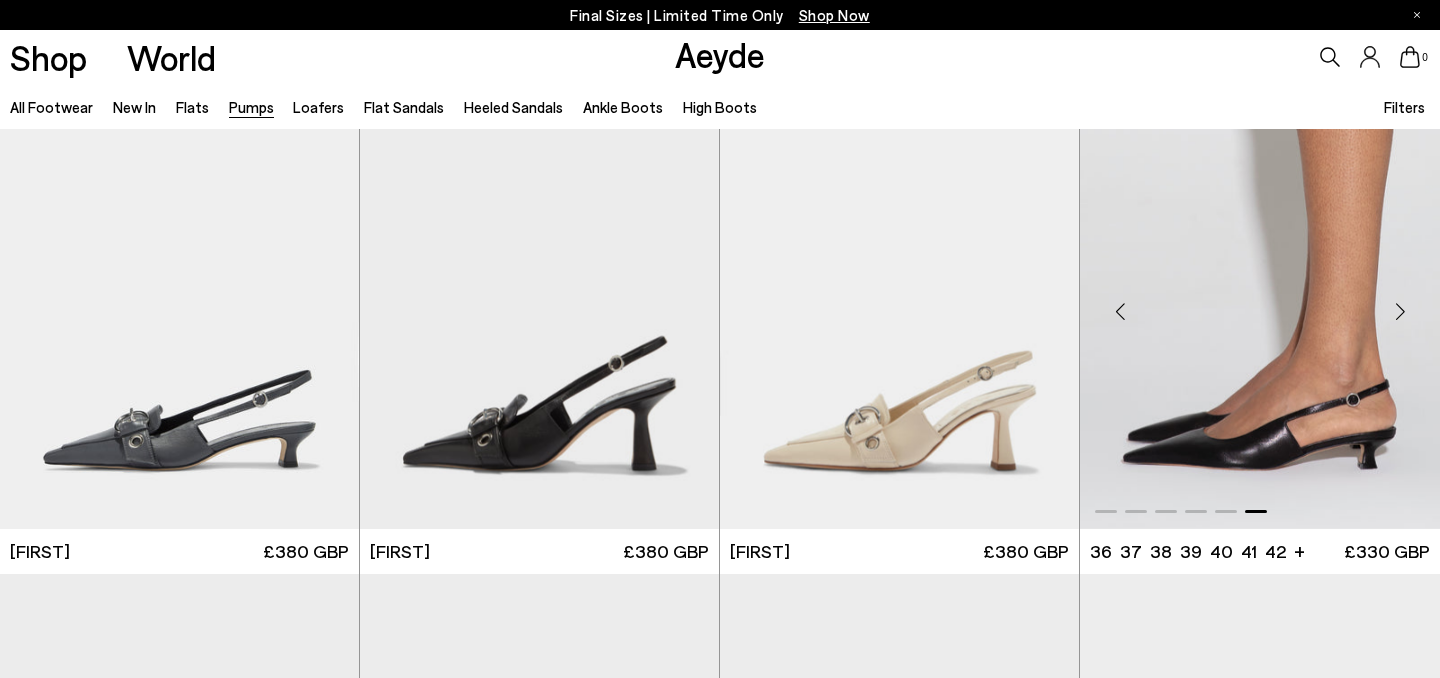click at bounding box center (1400, 311) 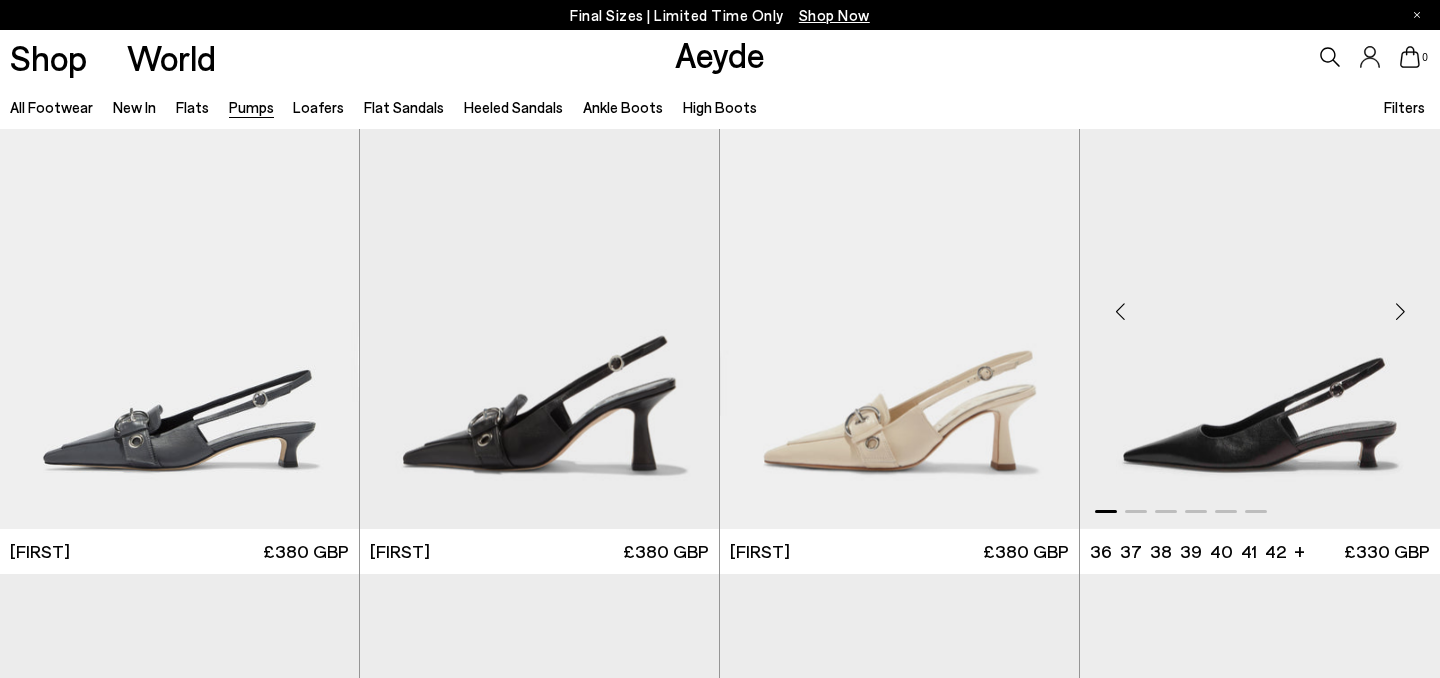 click at bounding box center [1400, 311] 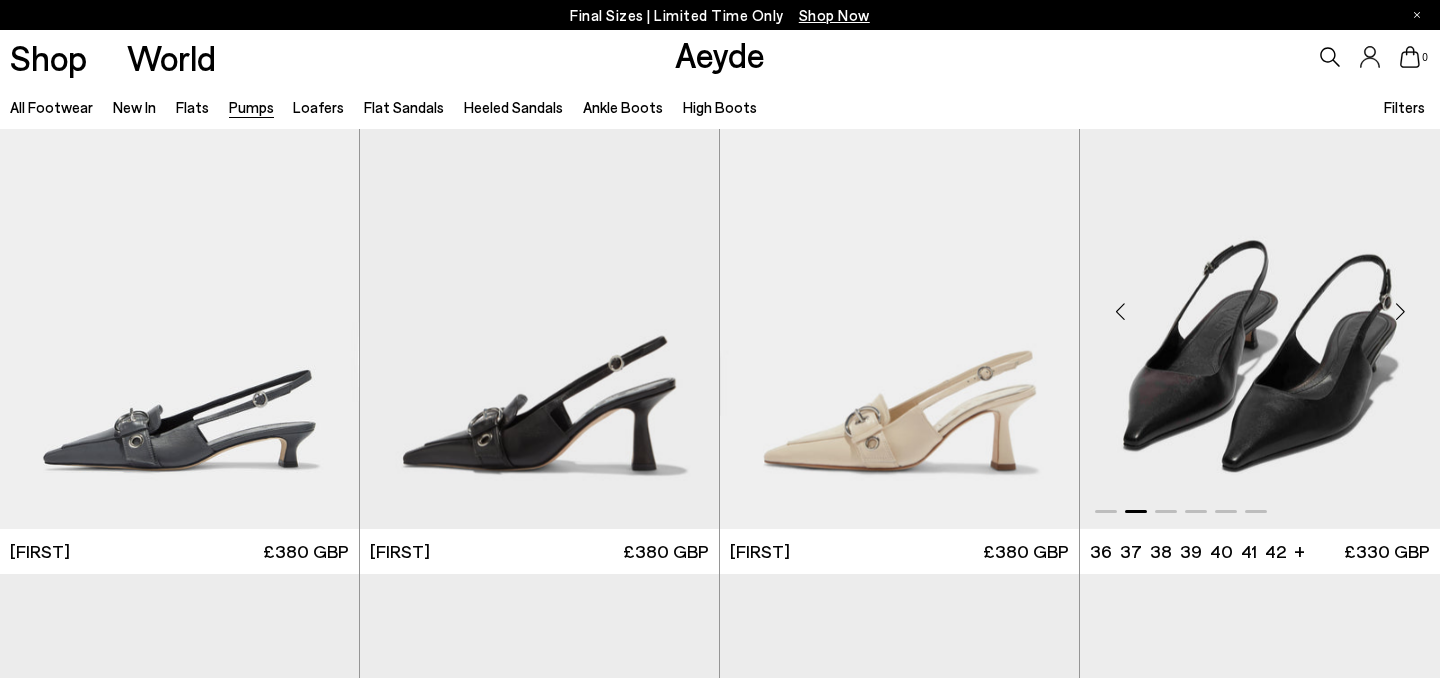 click at bounding box center [1400, 311] 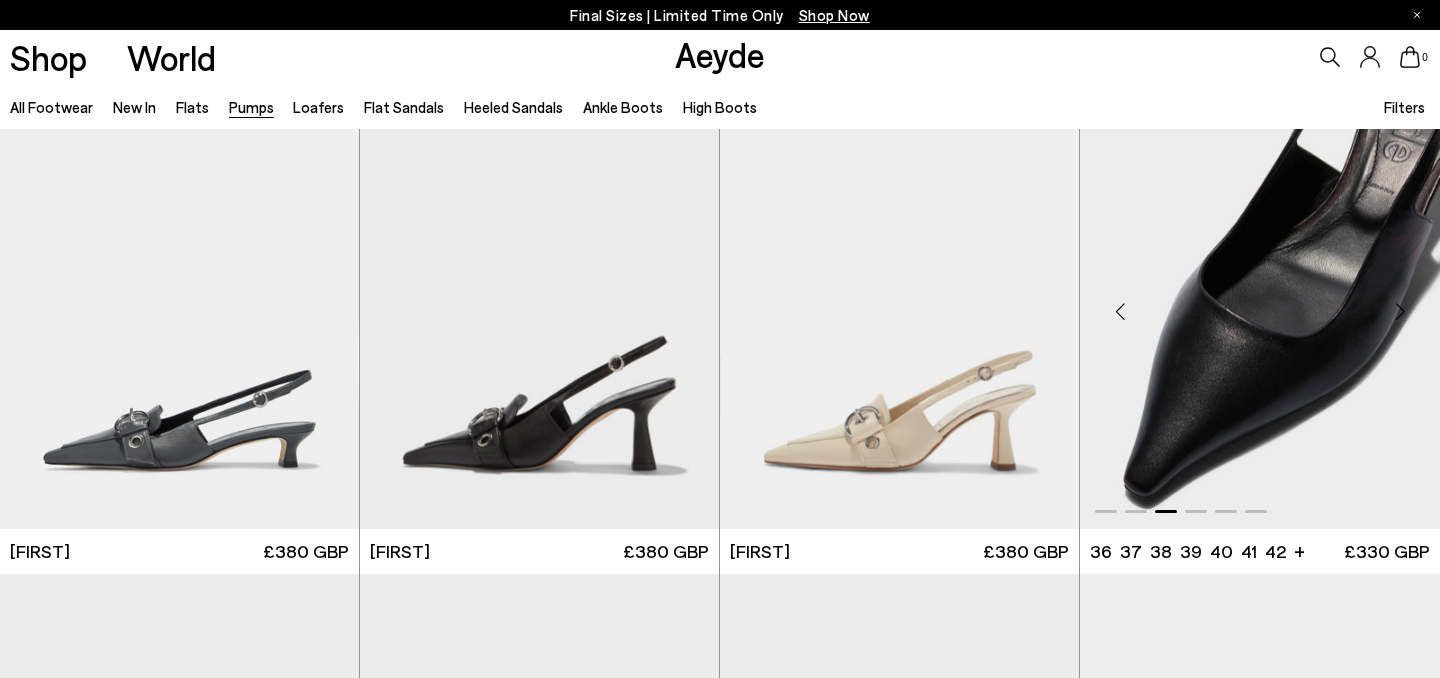 click at bounding box center [1400, 311] 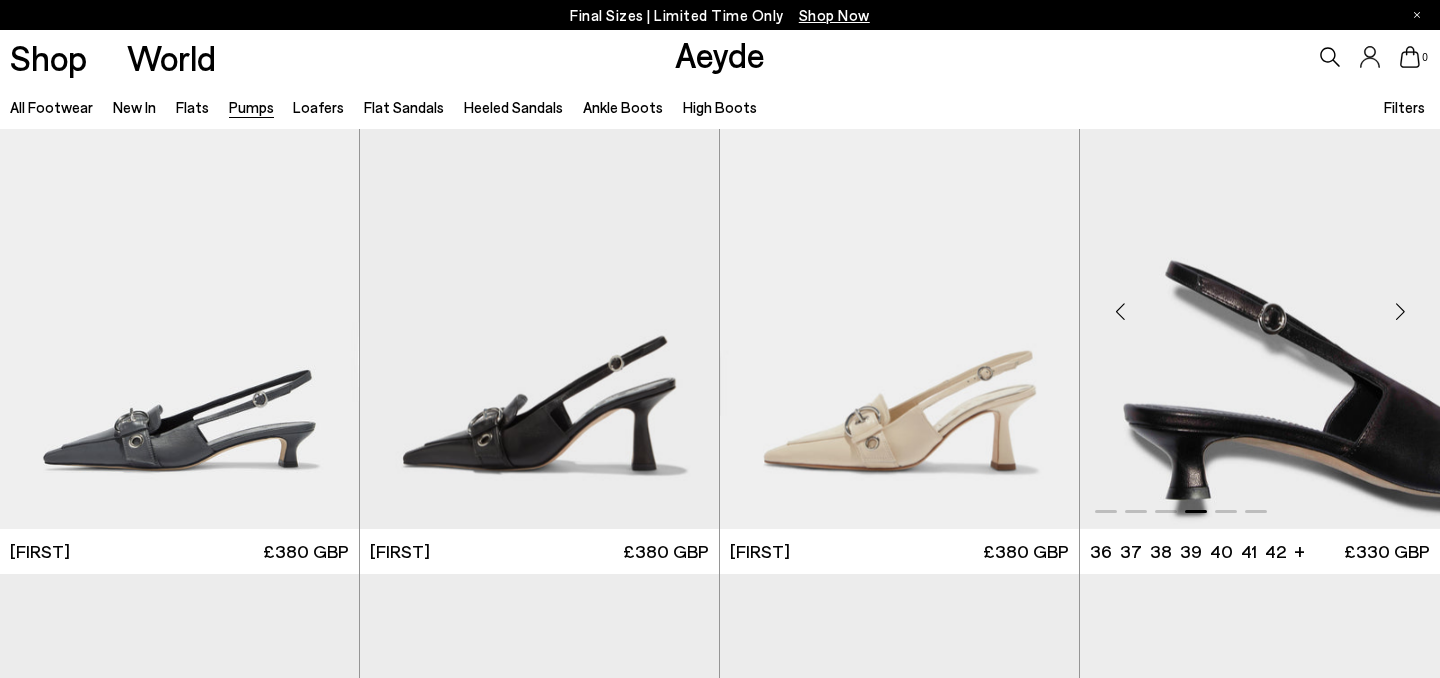 click at bounding box center (1400, 311) 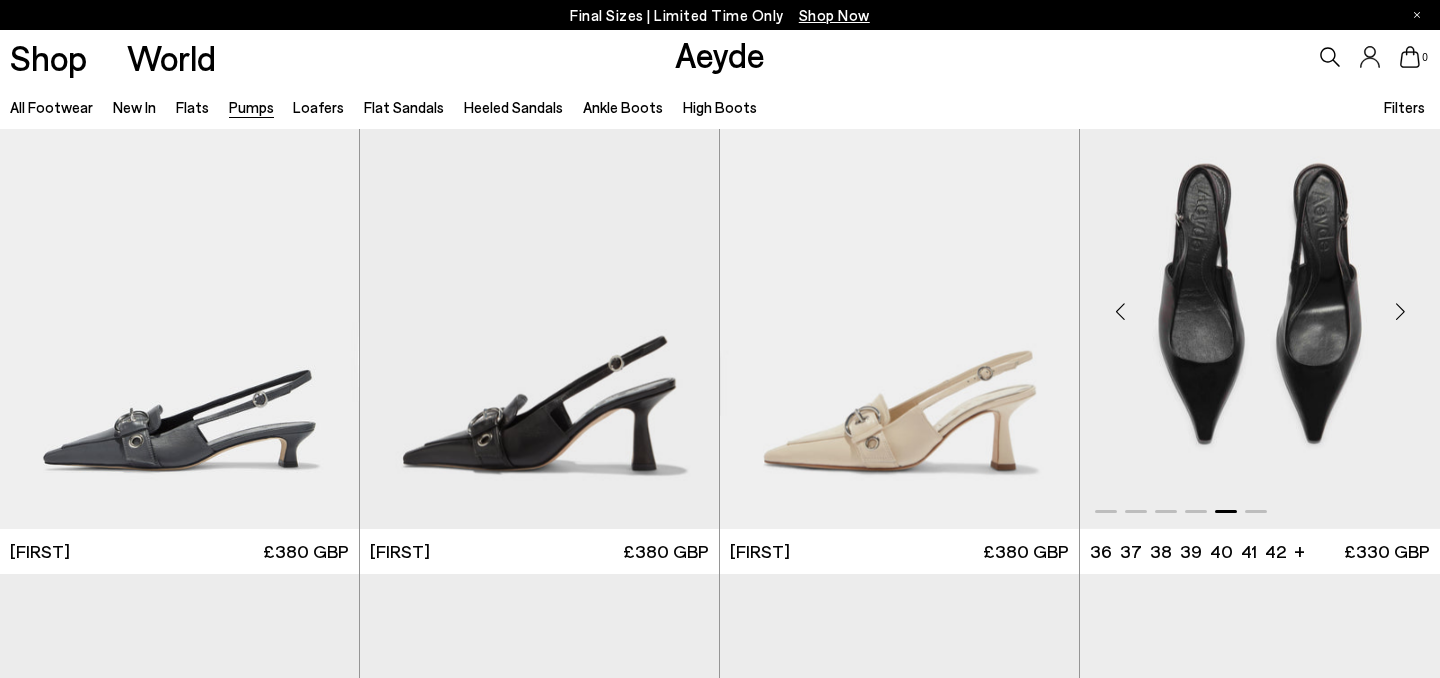 click at bounding box center (1400, 311) 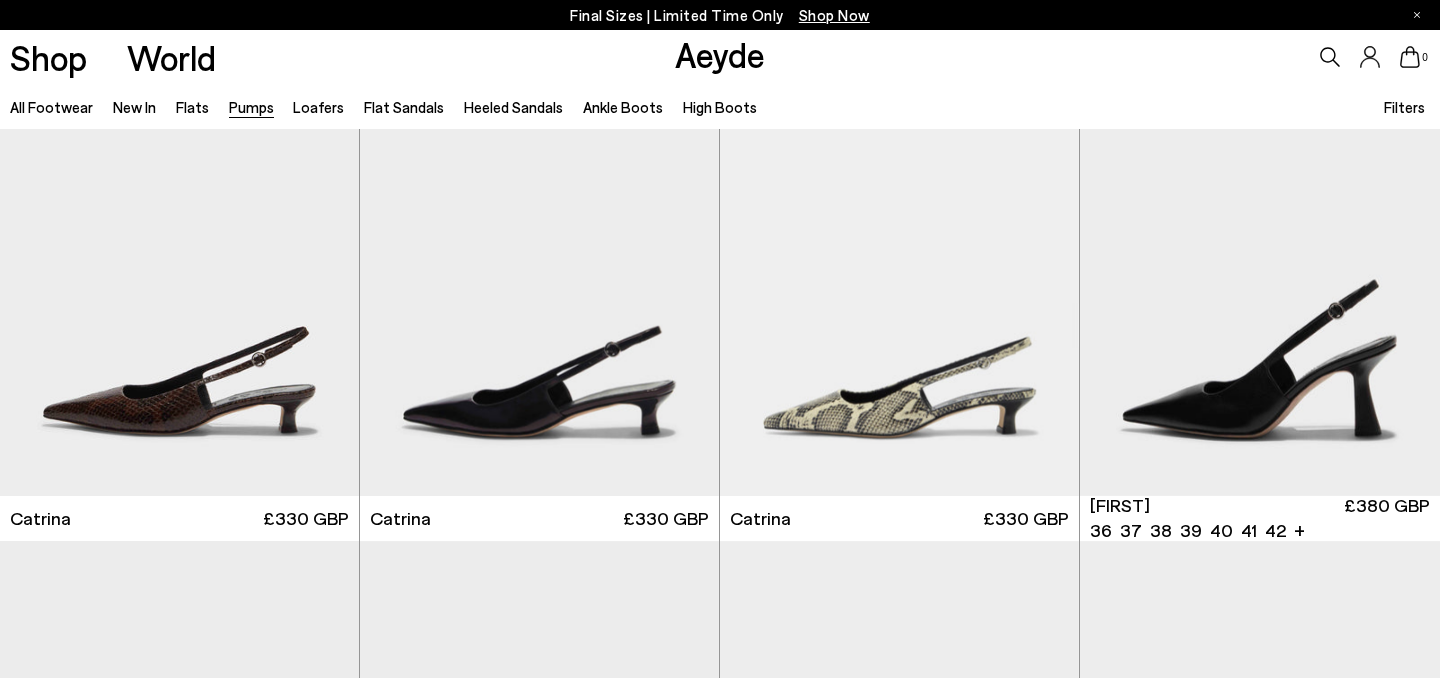 scroll, scrollTop: 5026, scrollLeft: 0, axis: vertical 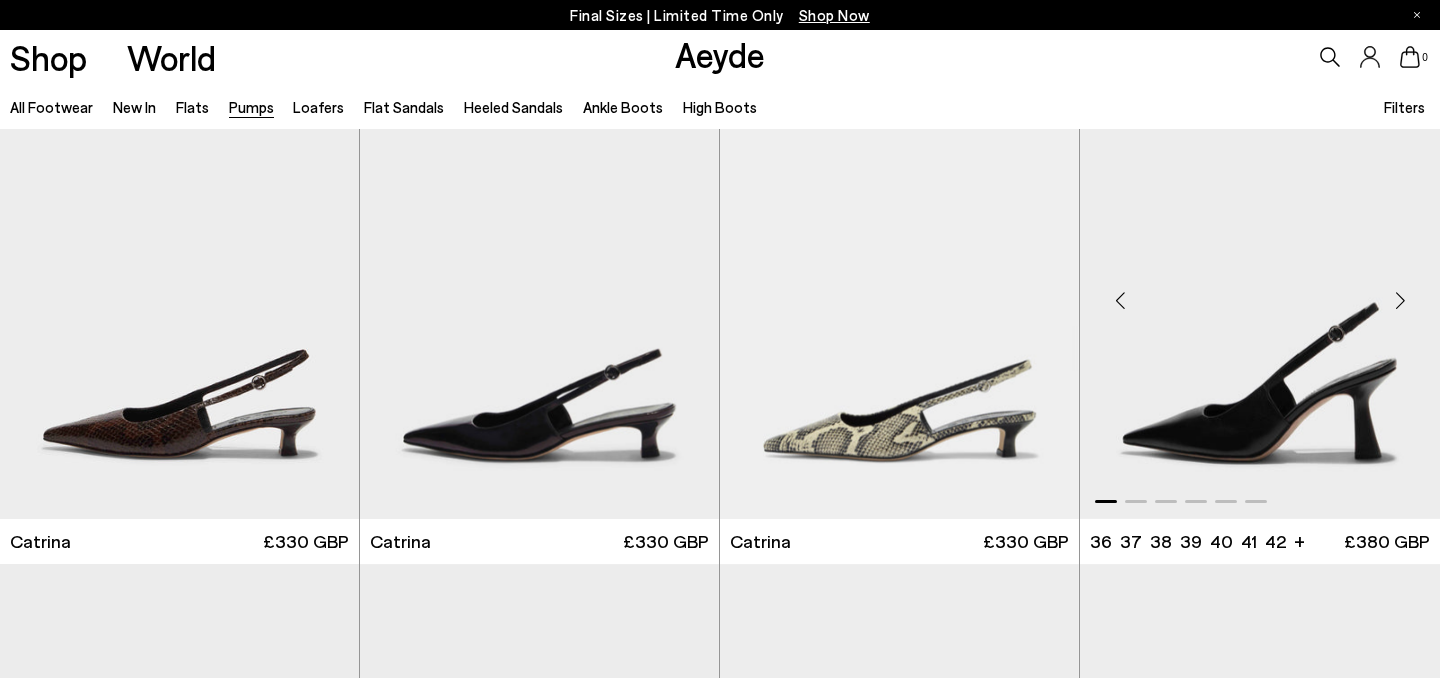 click at bounding box center (1400, 301) 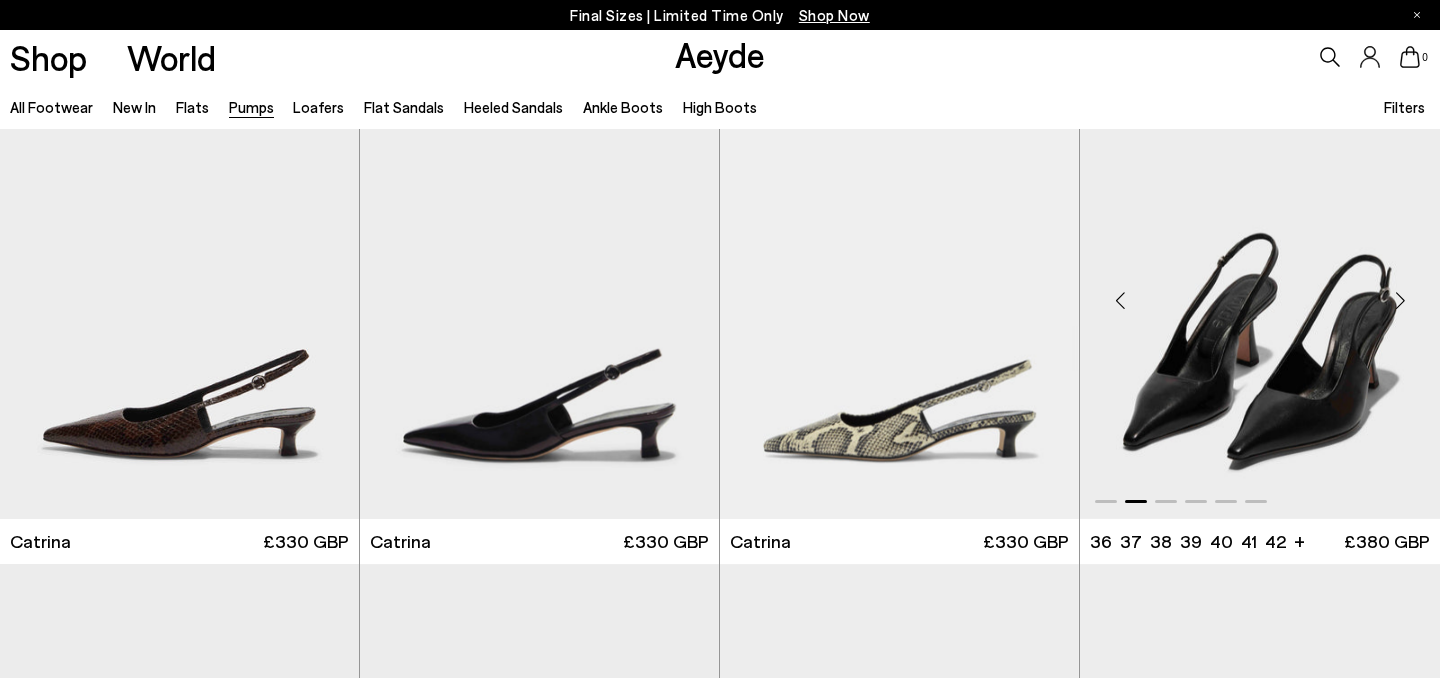 click at bounding box center [1400, 301] 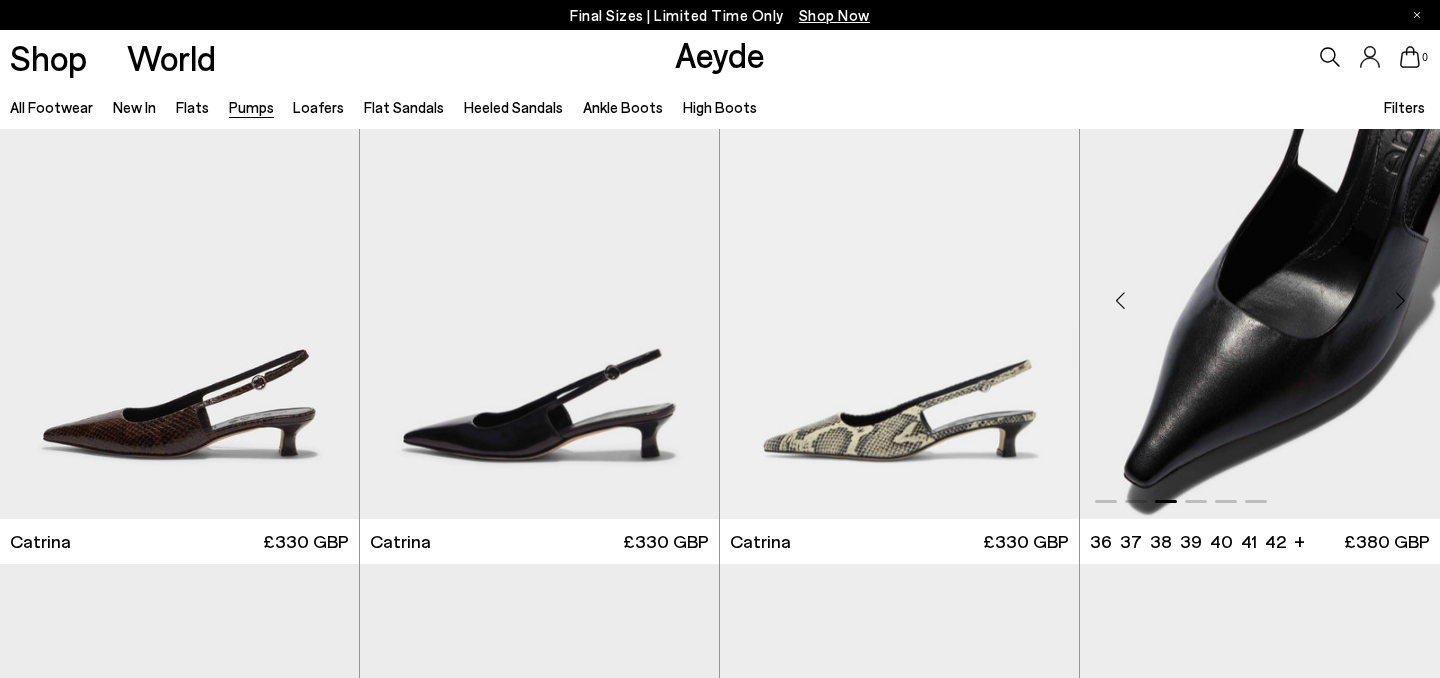 click at bounding box center (1400, 301) 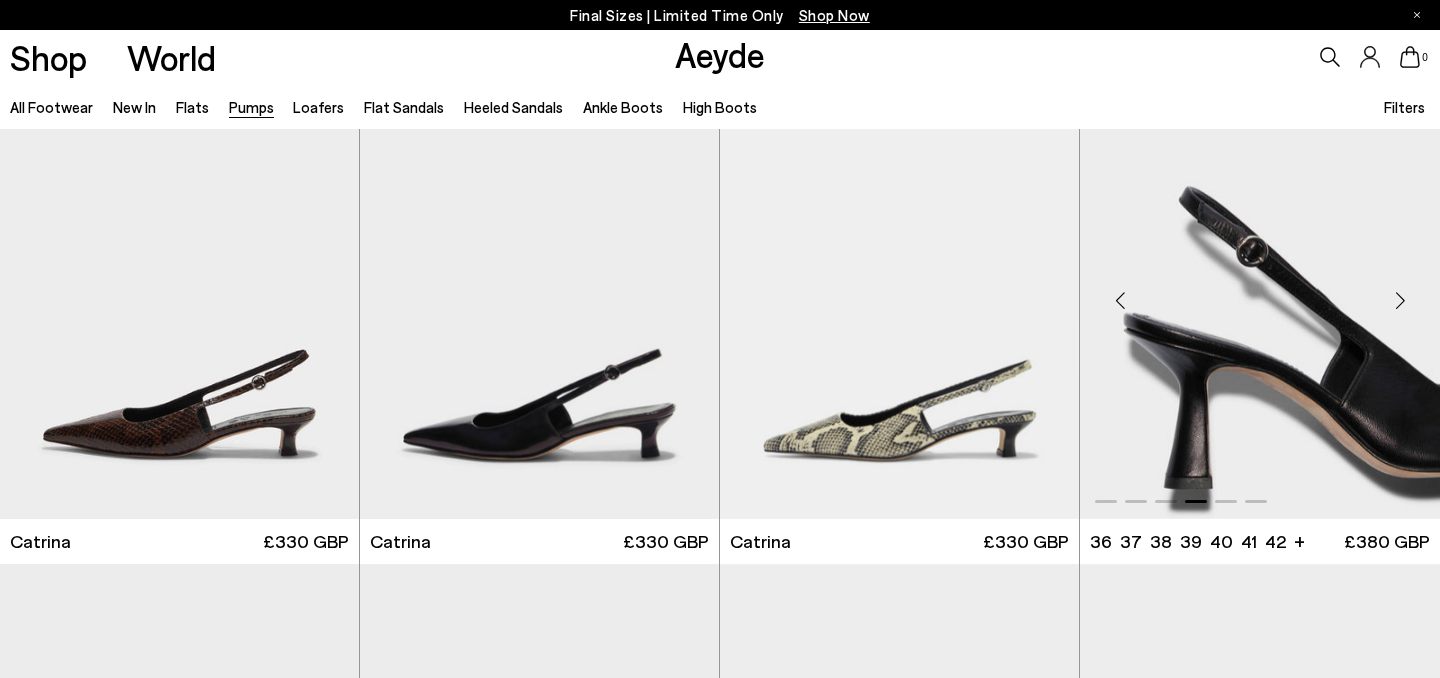 click at bounding box center (1400, 301) 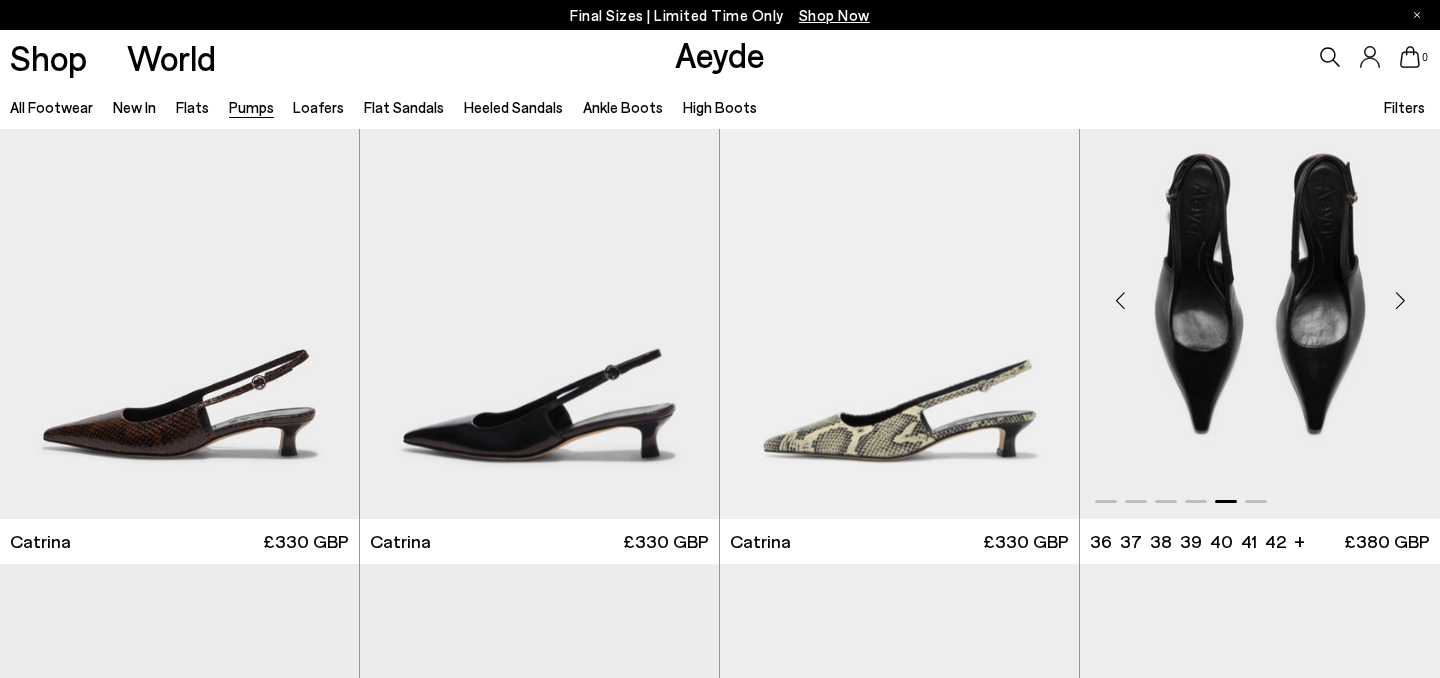 click at bounding box center (1400, 301) 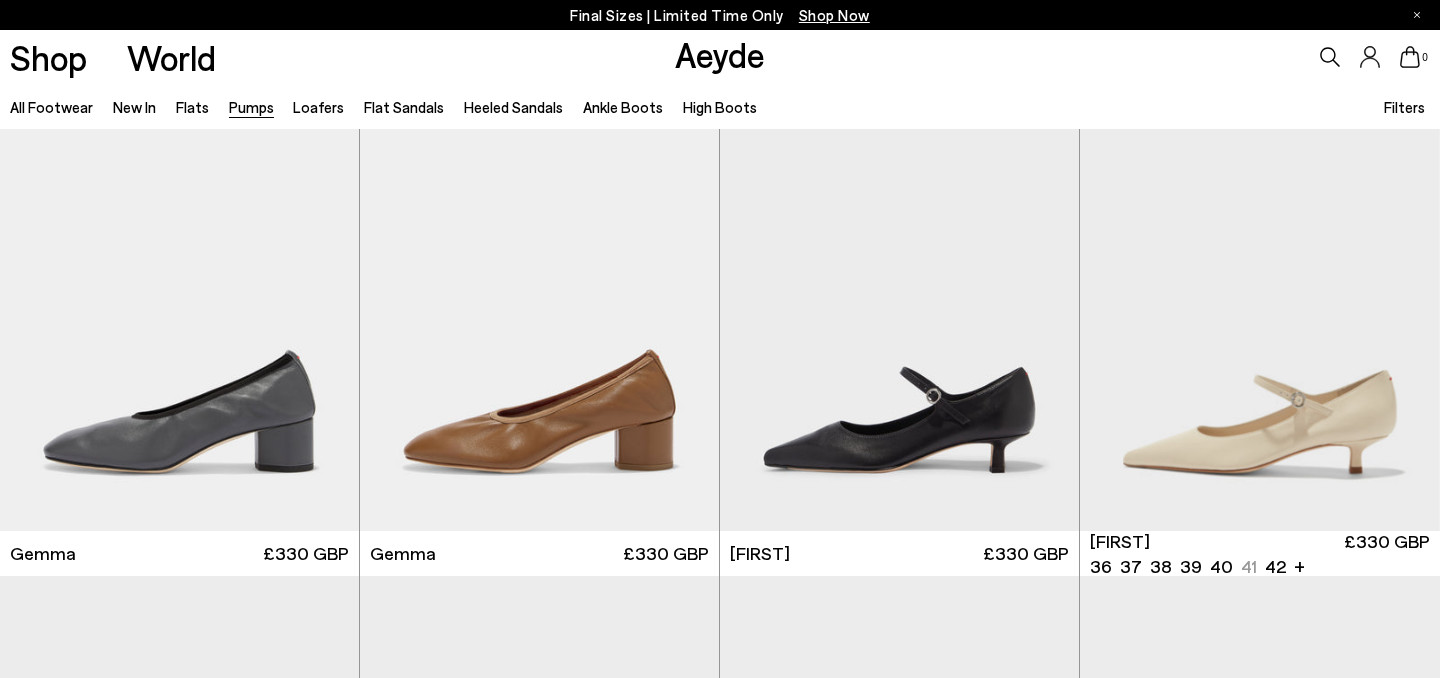 scroll, scrollTop: 6911, scrollLeft: 0, axis: vertical 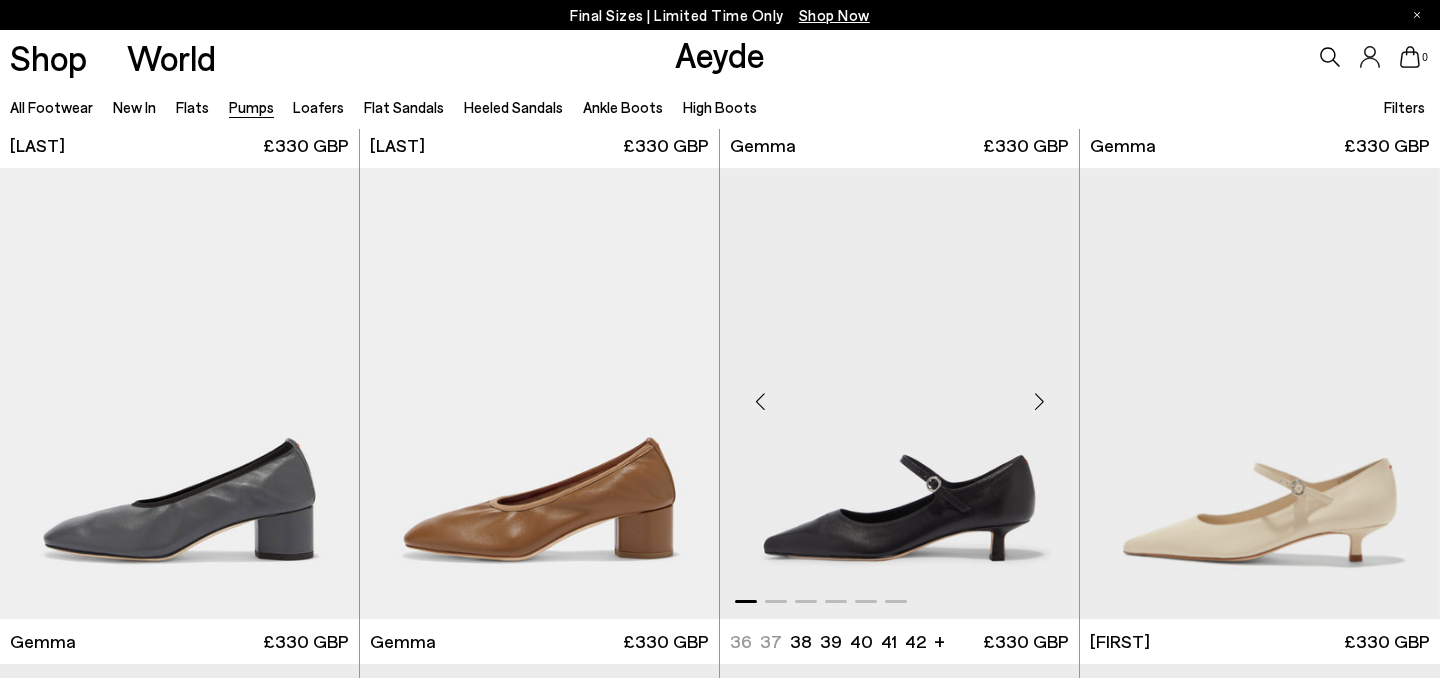 click at bounding box center (1039, 401) 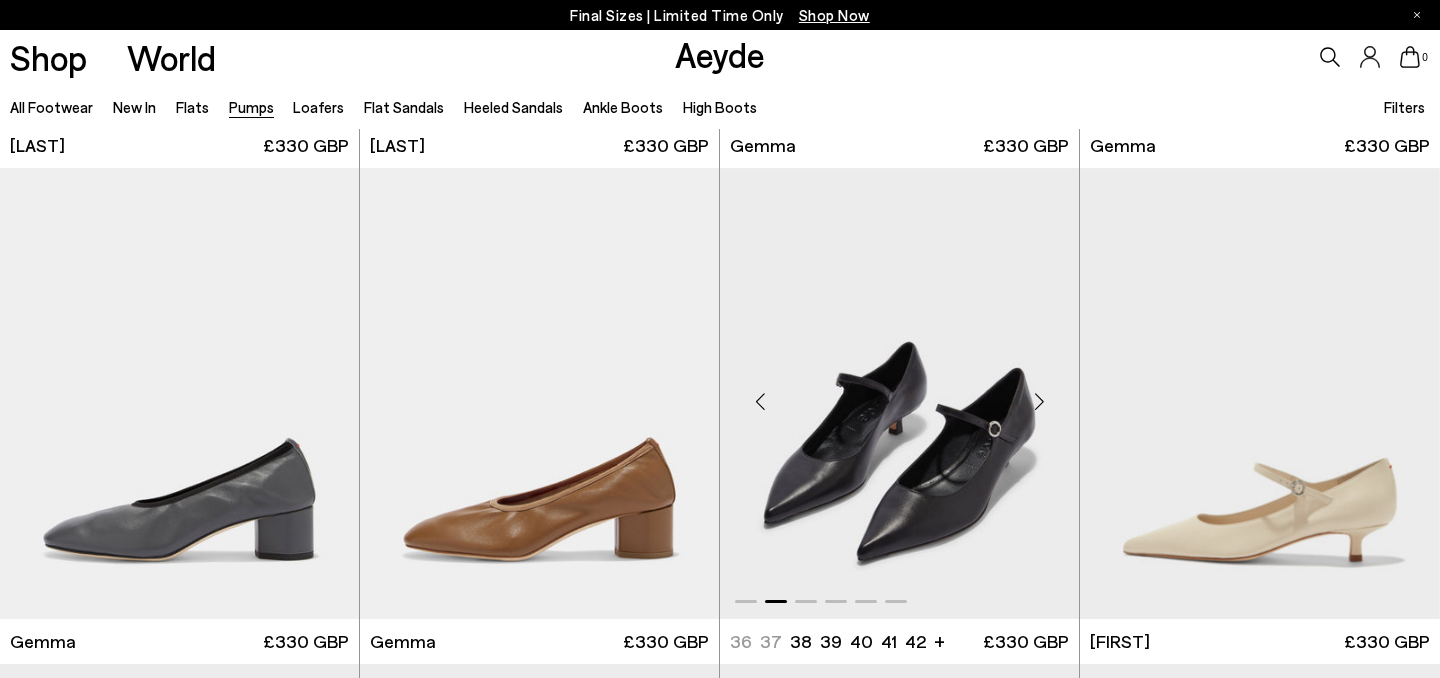 click at bounding box center (1039, 401) 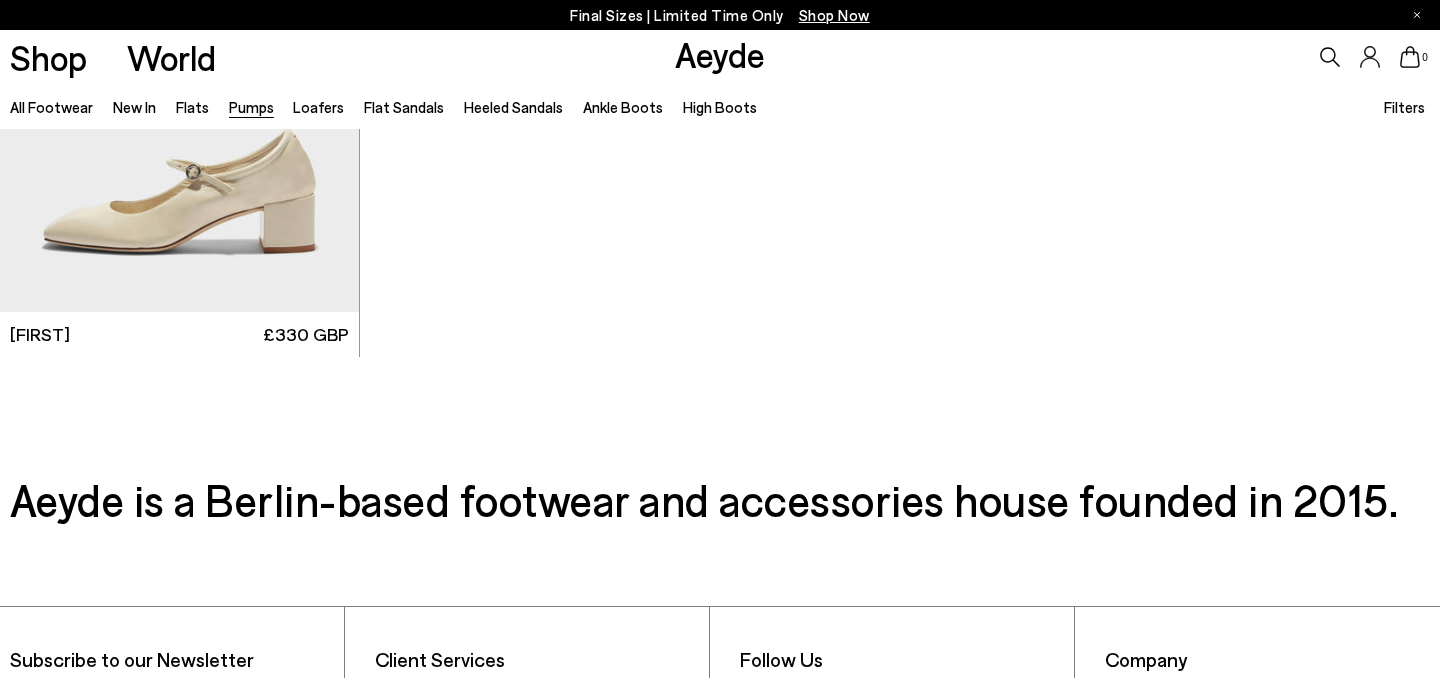 scroll, scrollTop: 8727, scrollLeft: 0, axis: vertical 